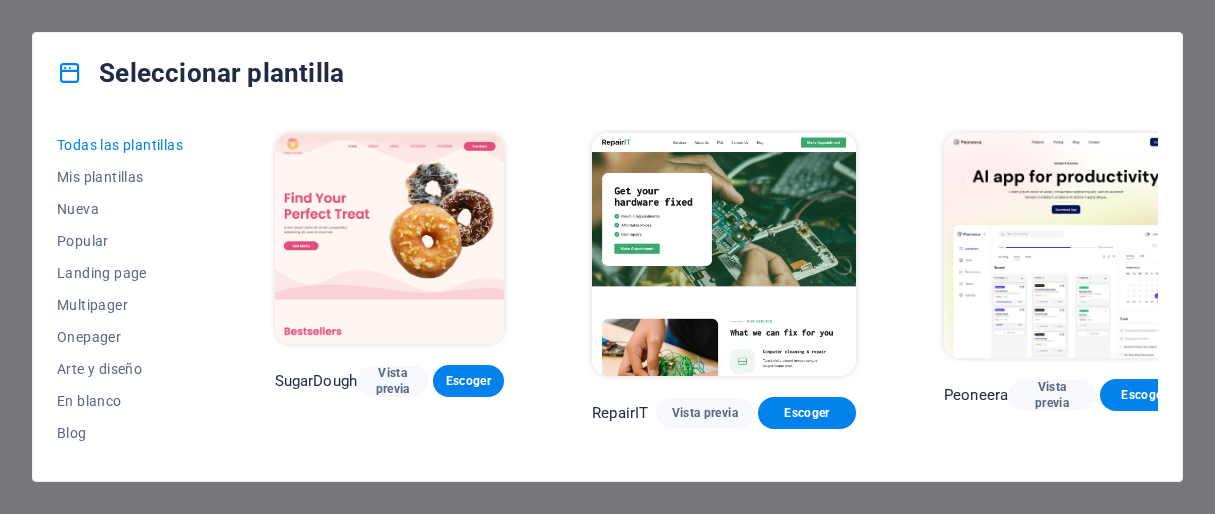 scroll, scrollTop: 0, scrollLeft: 0, axis: both 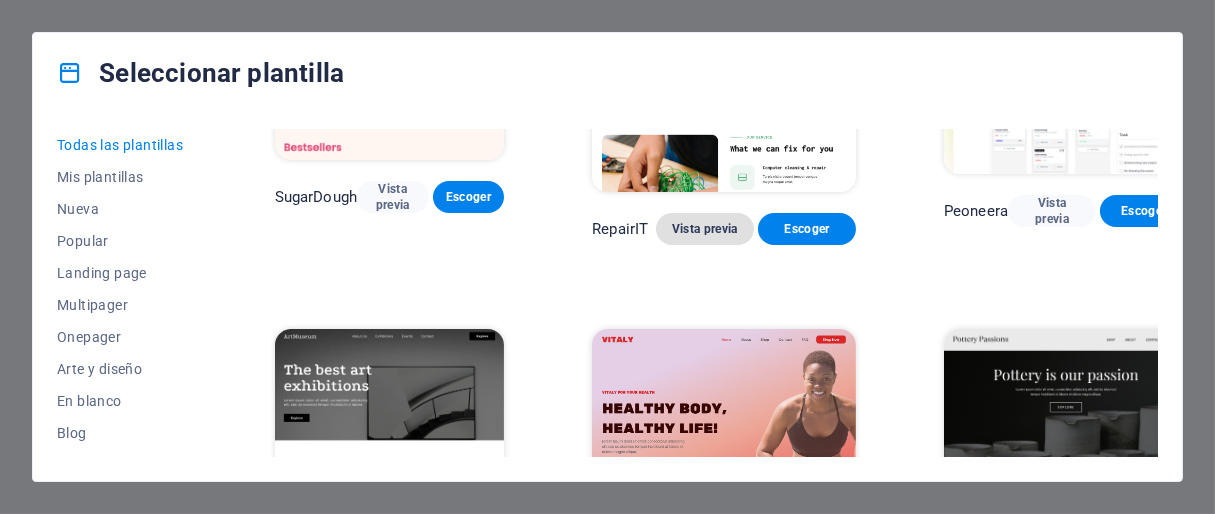click on "Vista previa" at bounding box center (705, 229) 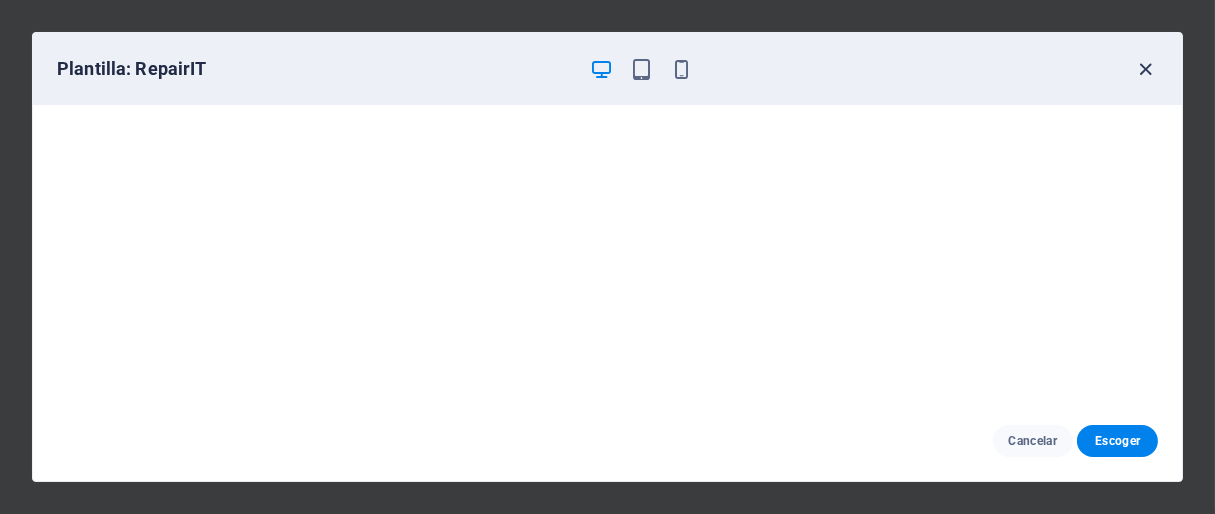 click at bounding box center (1146, 69) 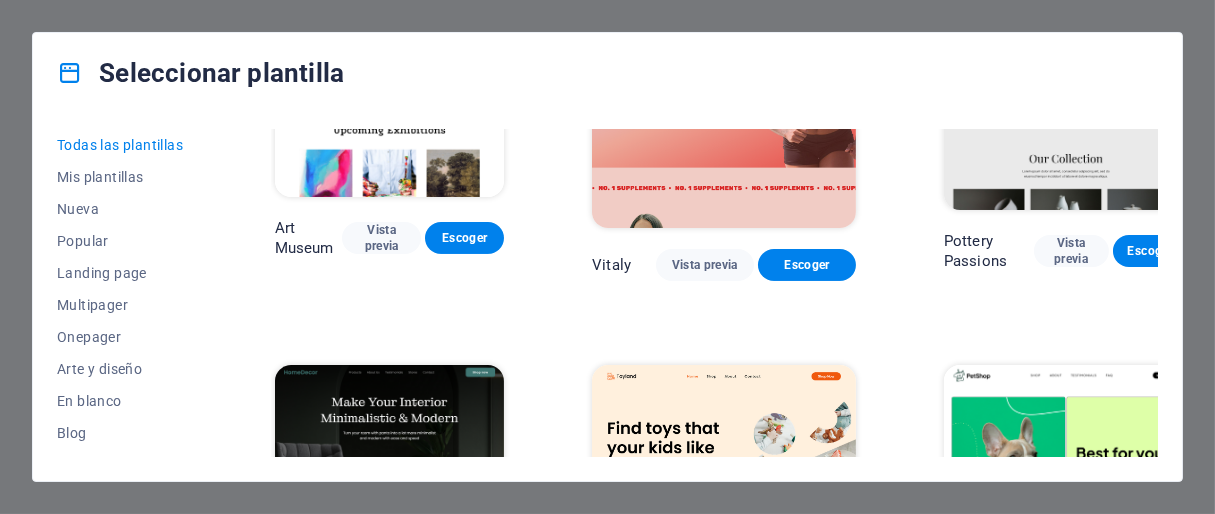 scroll, scrollTop: 555, scrollLeft: 0, axis: vertical 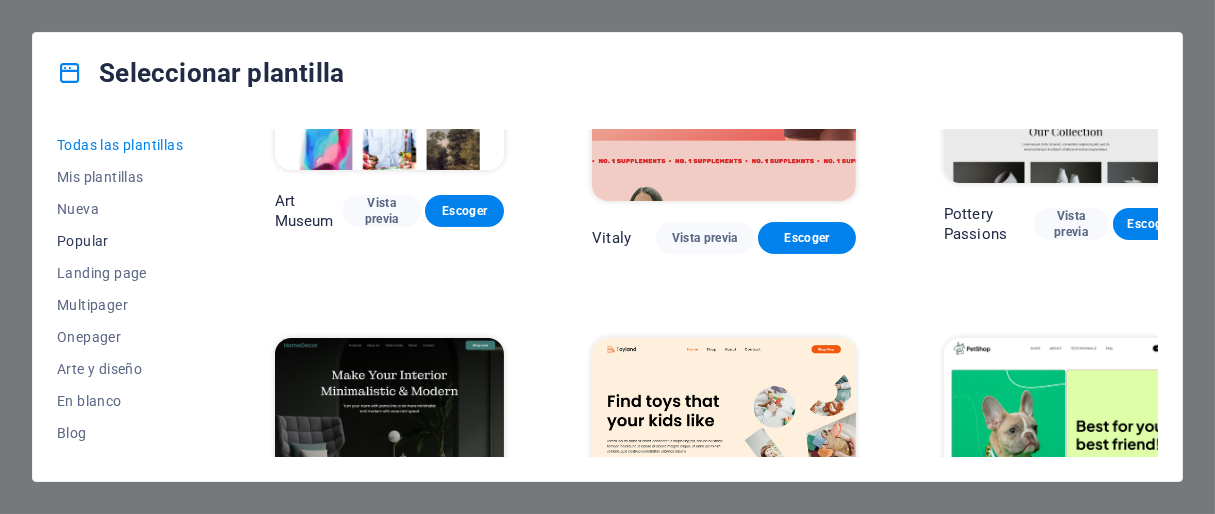 click on "Popular" at bounding box center (122, 241) 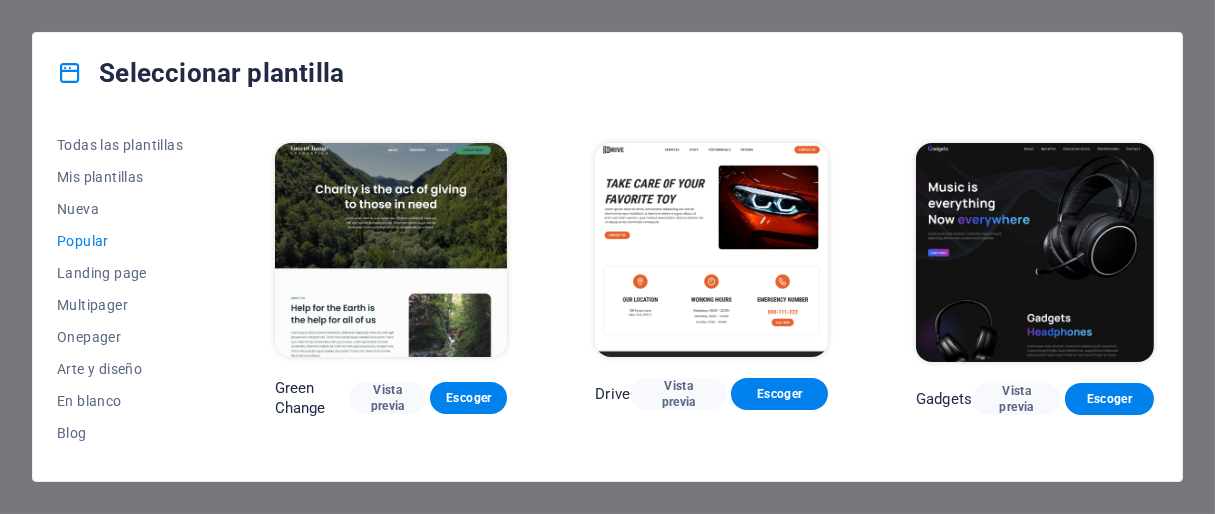 scroll, scrollTop: 1103, scrollLeft: 0, axis: vertical 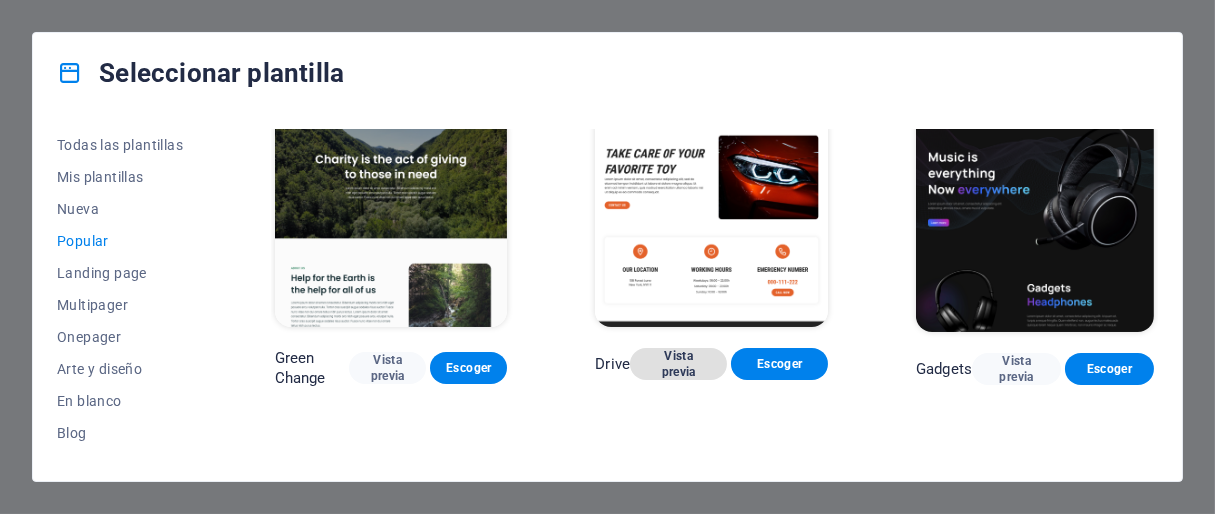 click on "Vista previa" at bounding box center (678, 364) 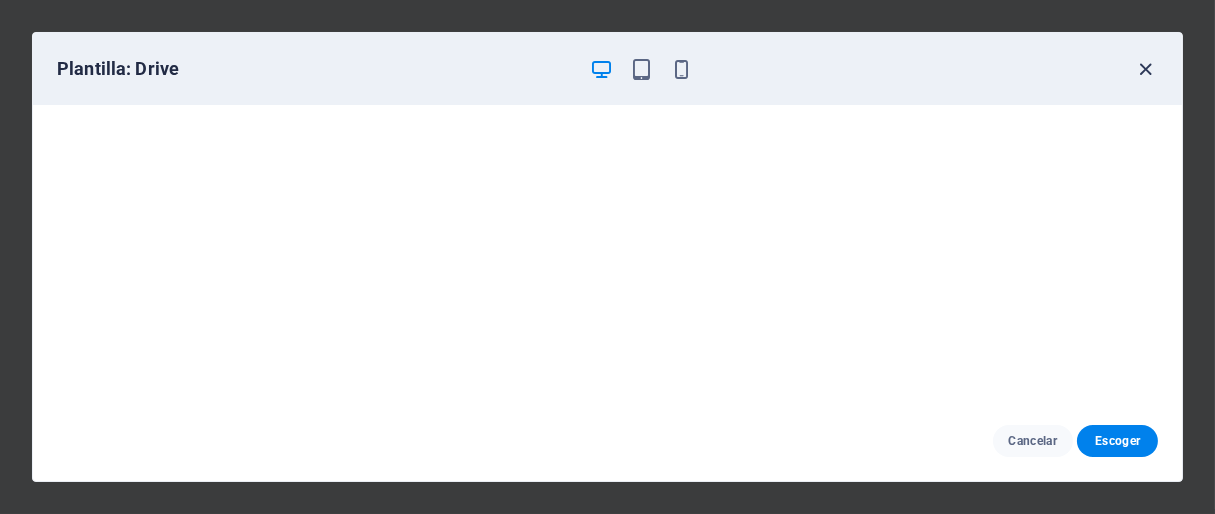 click on "Plantilla: Drive" at bounding box center (607, 69) 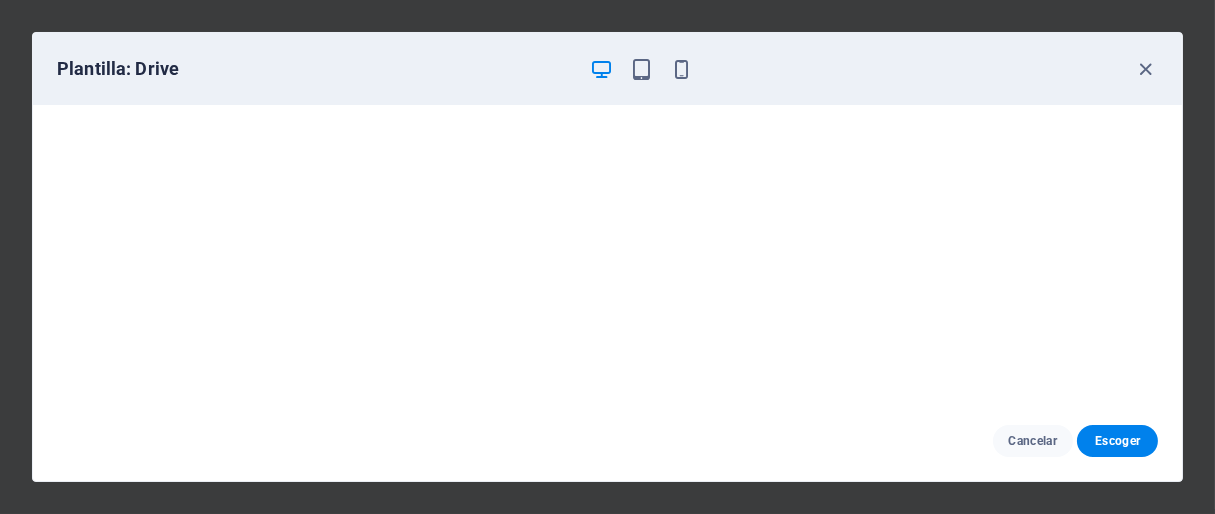 drag, startPoint x: 1152, startPoint y: 75, endPoint x: 1105, endPoint y: 26, distance: 67.89698 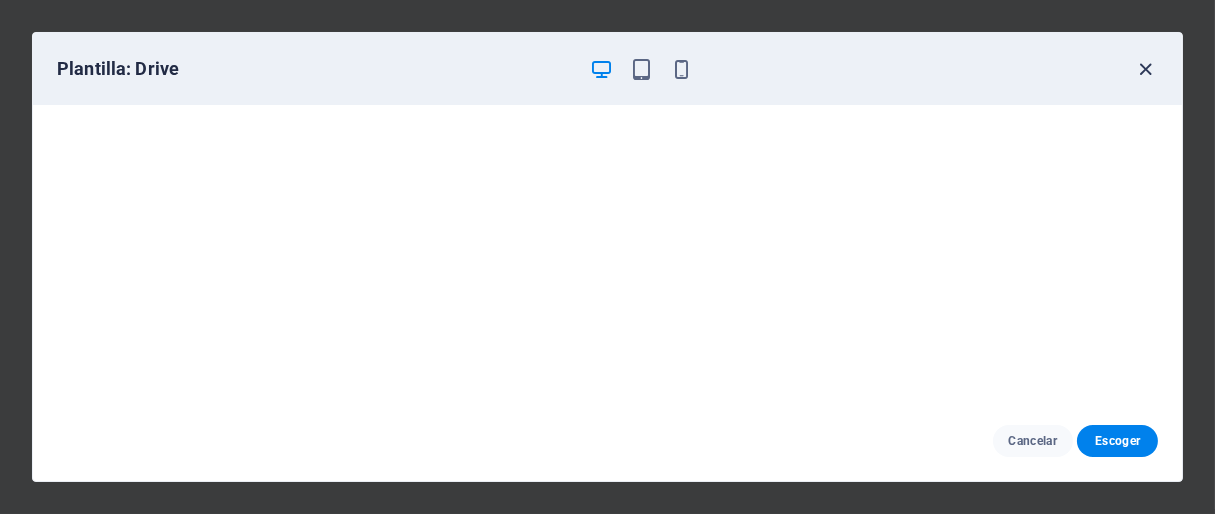 click at bounding box center [1146, 69] 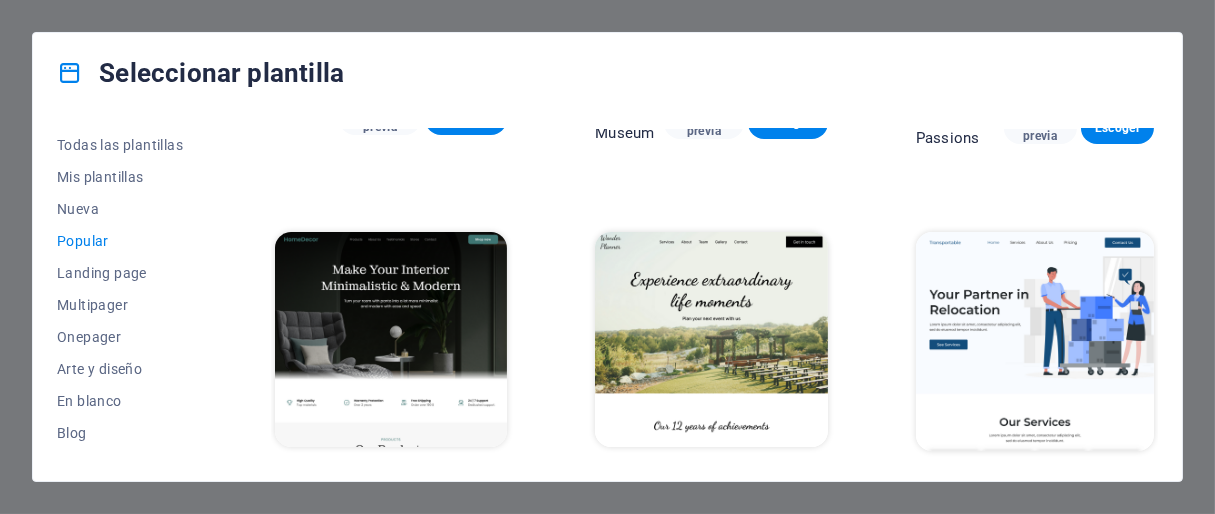 scroll, scrollTop: 451, scrollLeft: 0, axis: vertical 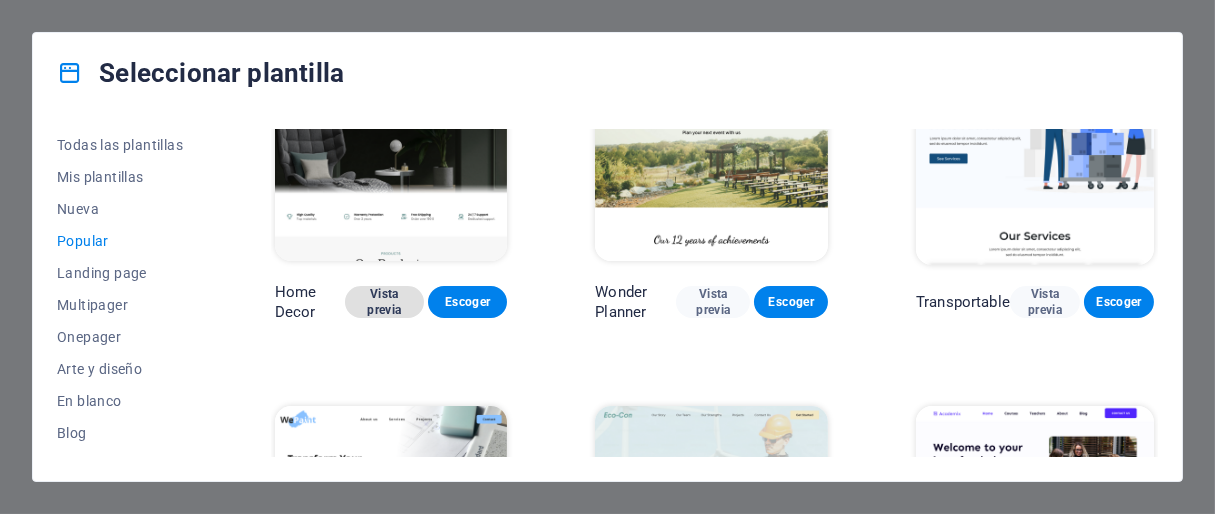 click on "Vista previa" at bounding box center (384, 302) 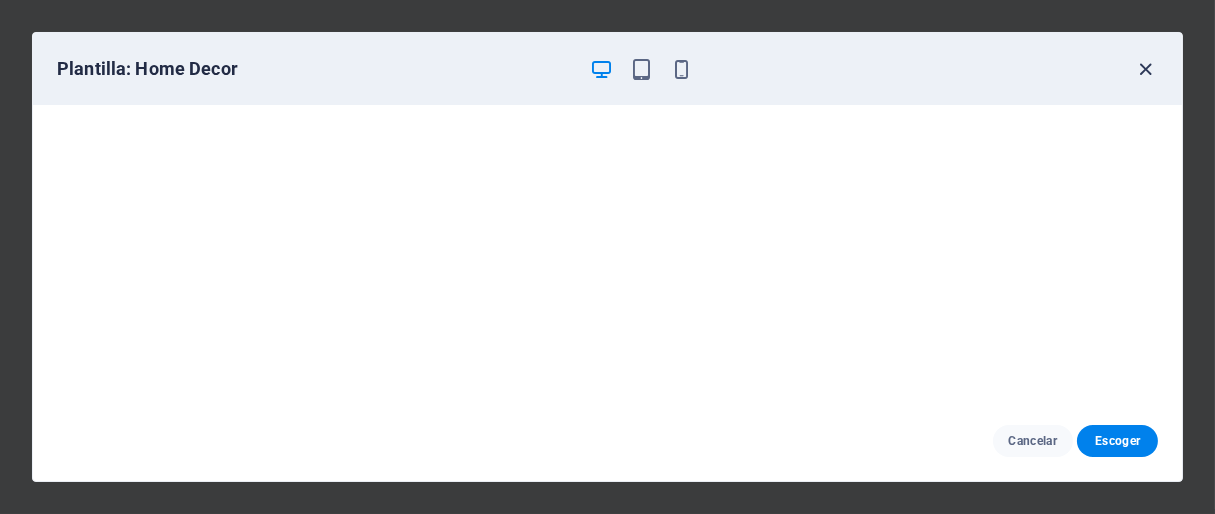 click at bounding box center (1146, 69) 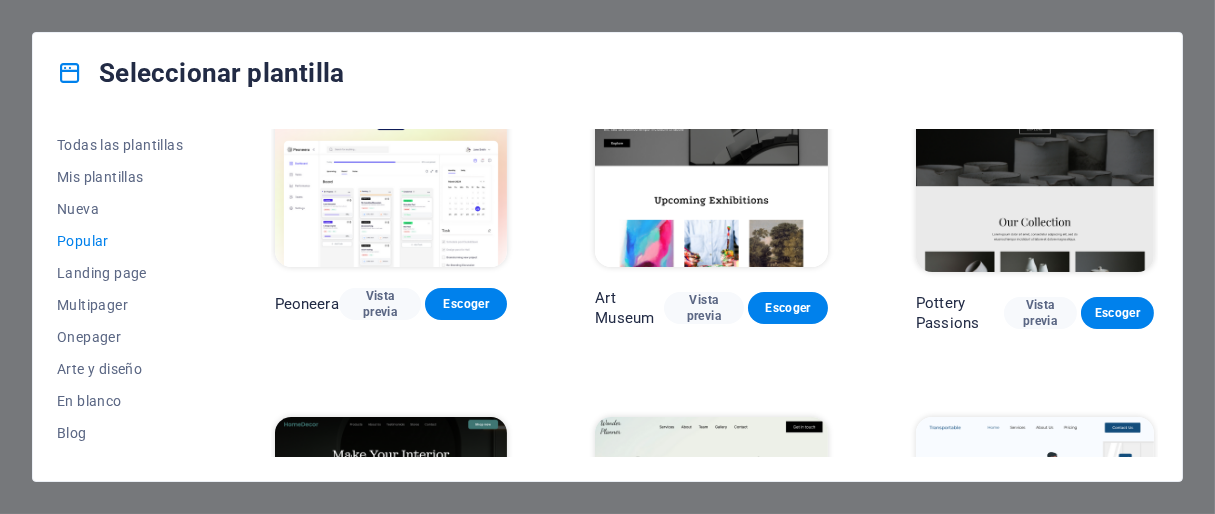 scroll, scrollTop: 0, scrollLeft: 0, axis: both 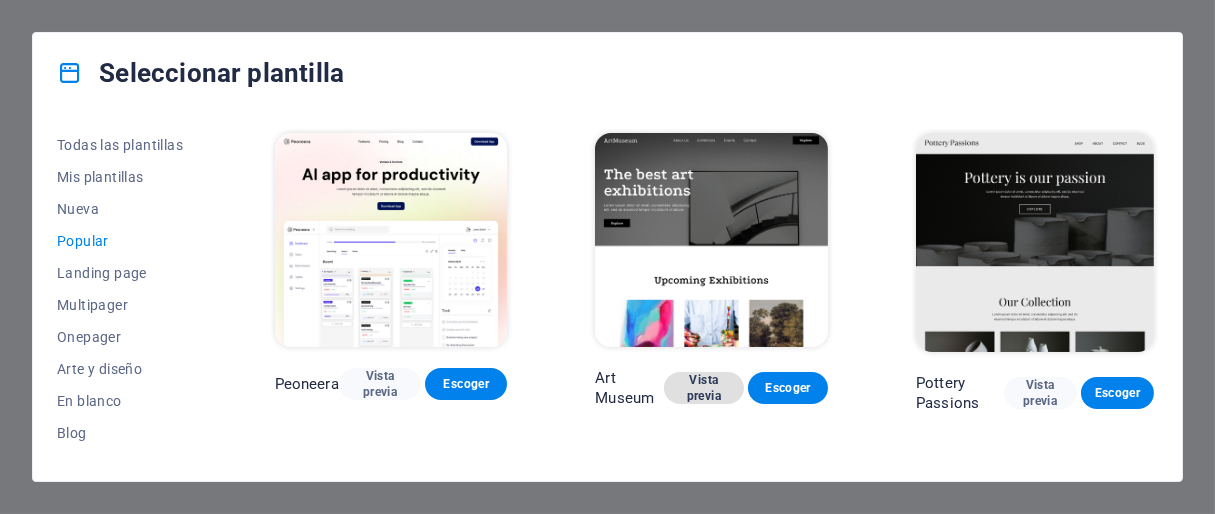 click on "Vista previa" at bounding box center [704, 388] 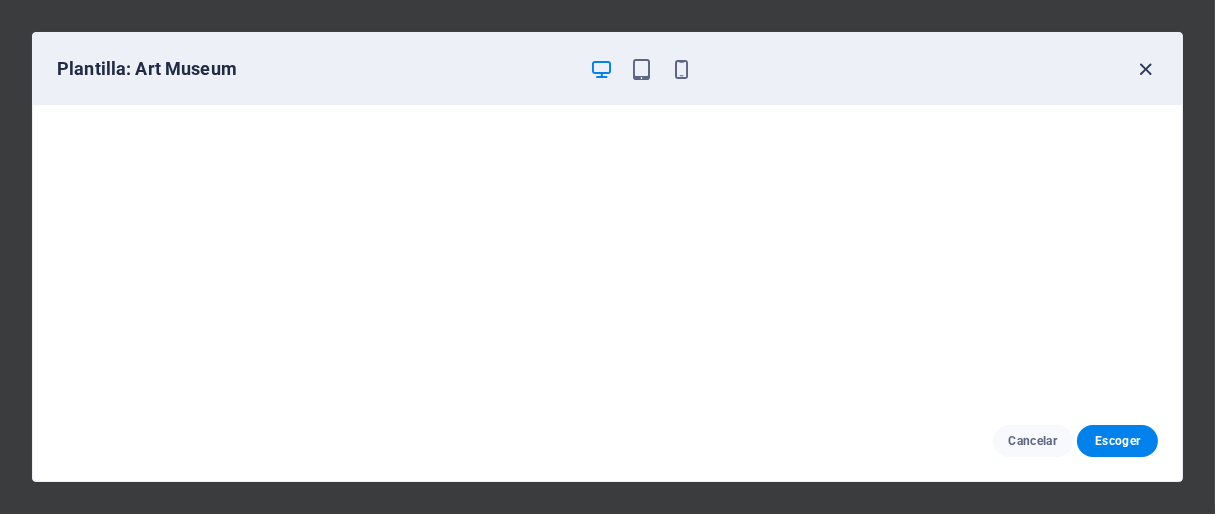 click at bounding box center (1146, 69) 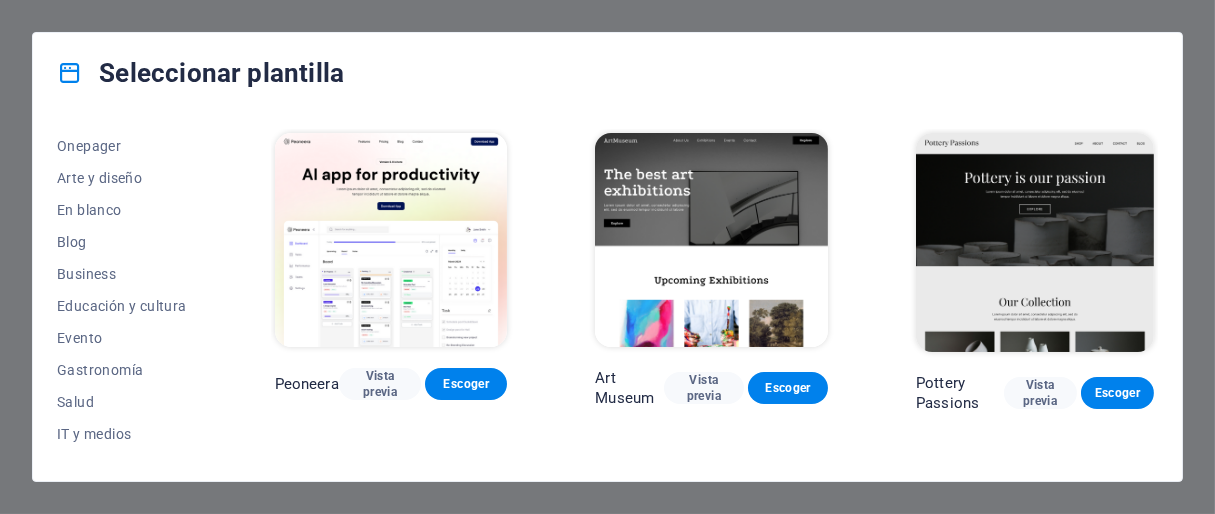 scroll, scrollTop: 0, scrollLeft: 0, axis: both 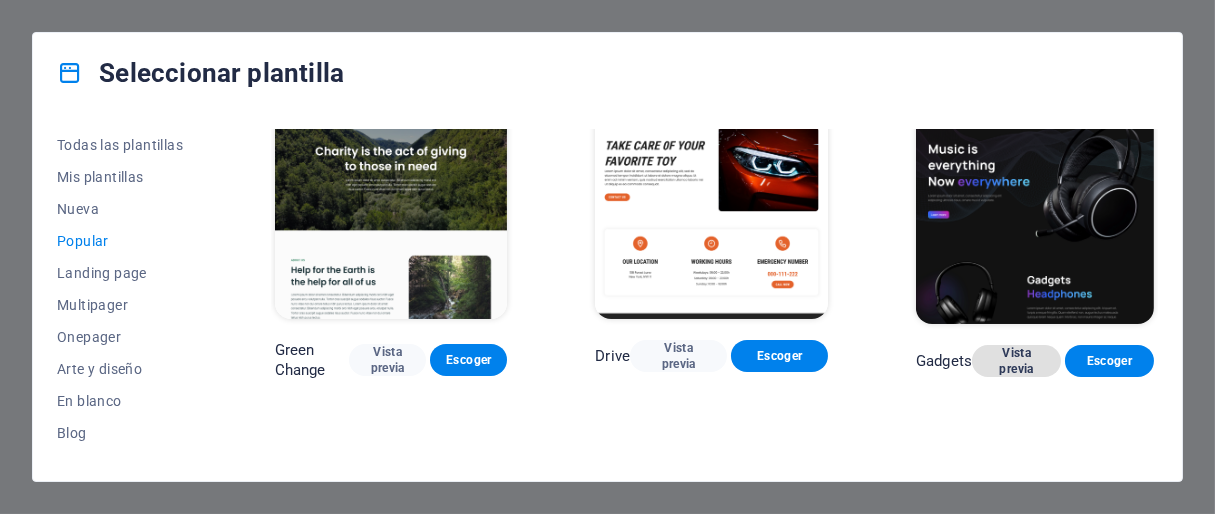 click on "Vista previa" at bounding box center [1016, 361] 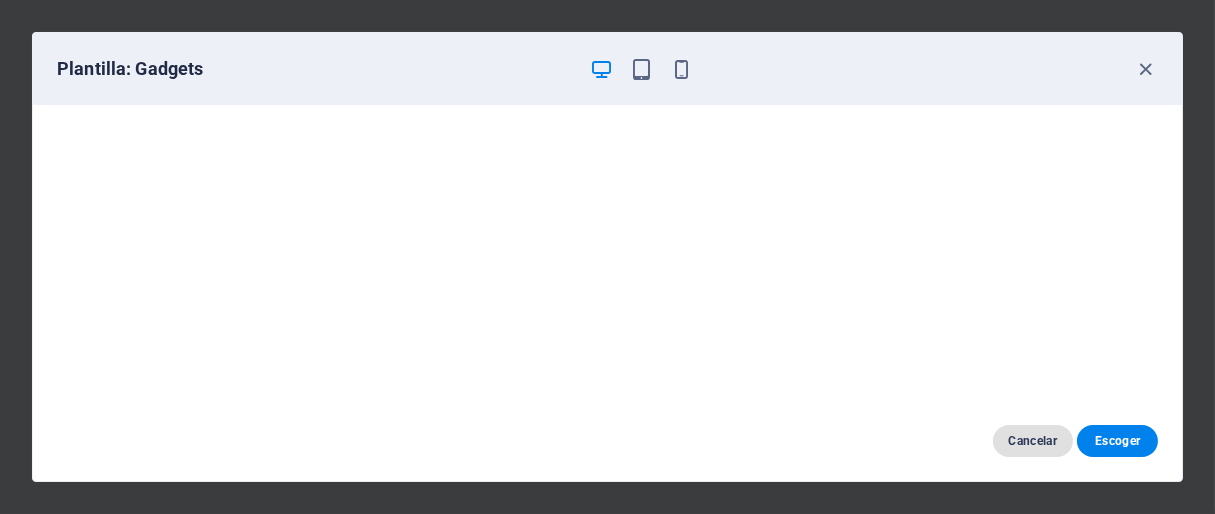 click on "Cancelar" at bounding box center [1033, 441] 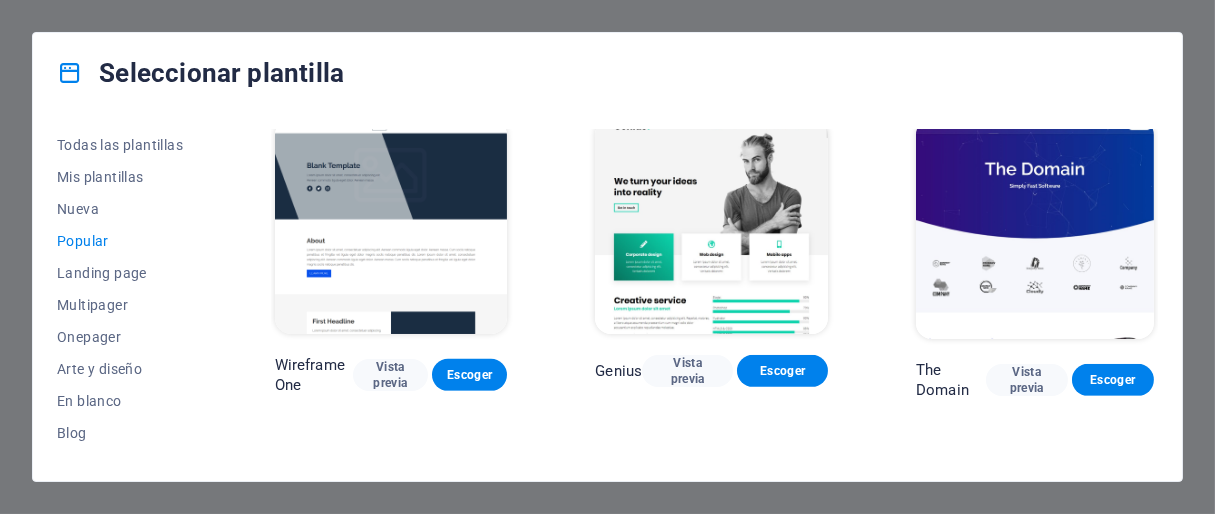 scroll, scrollTop: 1481, scrollLeft: 0, axis: vertical 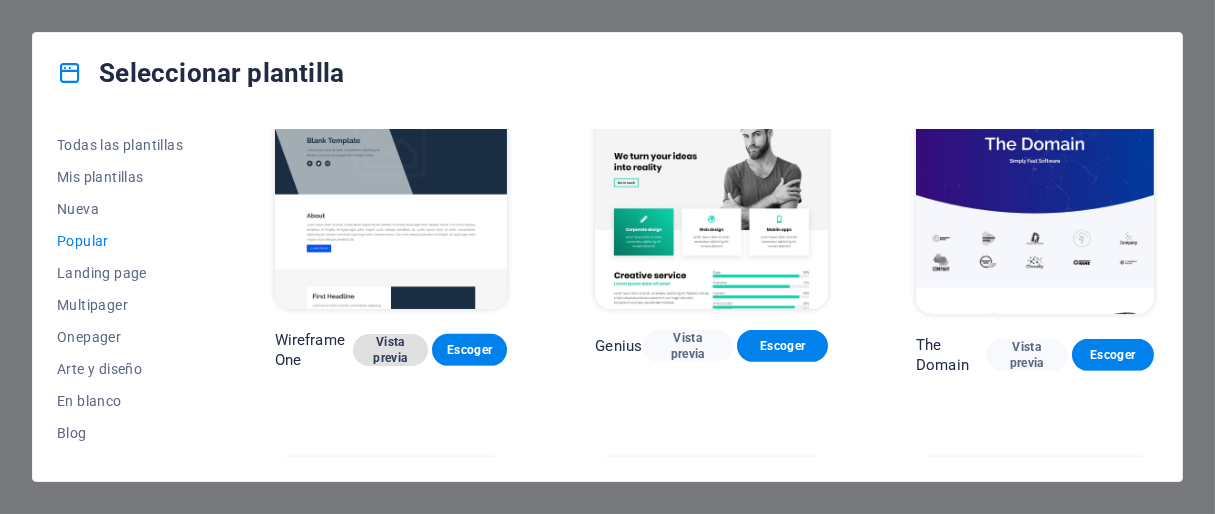 click on "Vista previa" at bounding box center [390, 350] 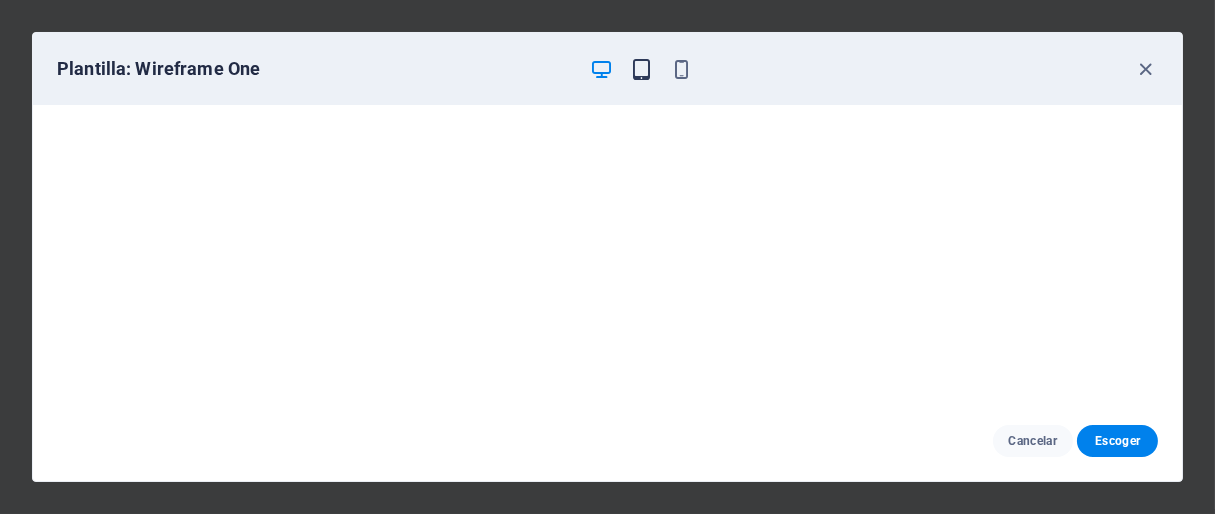 click at bounding box center [641, 69] 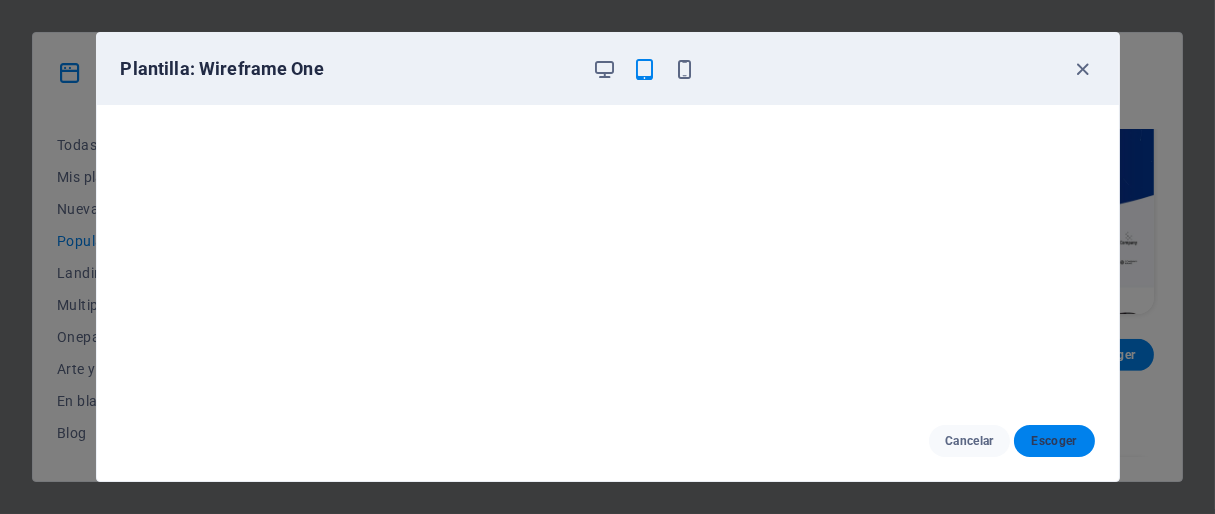 click on "Escoger" at bounding box center (1054, 441) 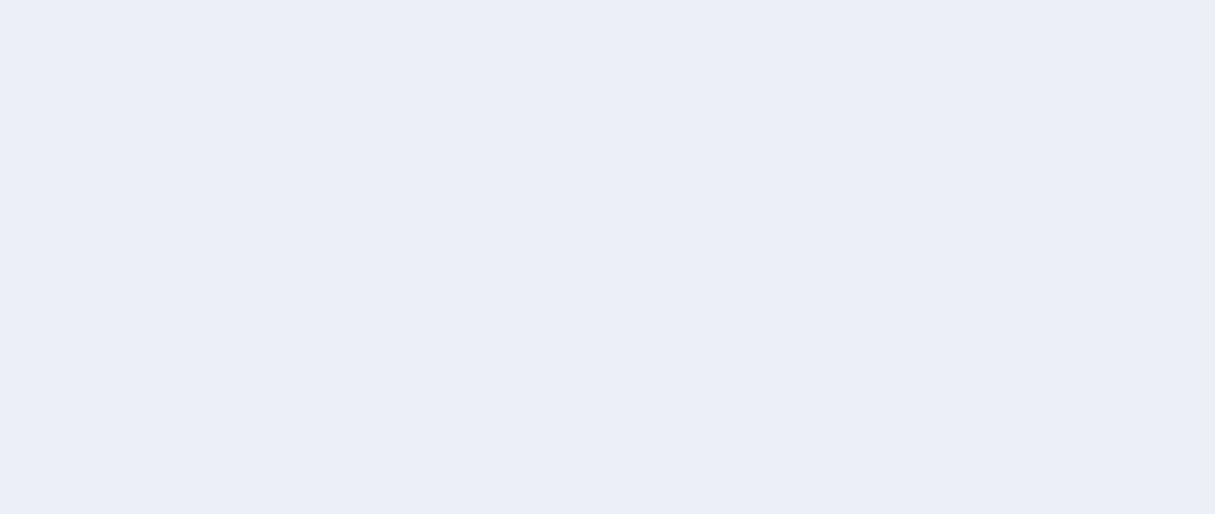 scroll, scrollTop: 0, scrollLeft: 0, axis: both 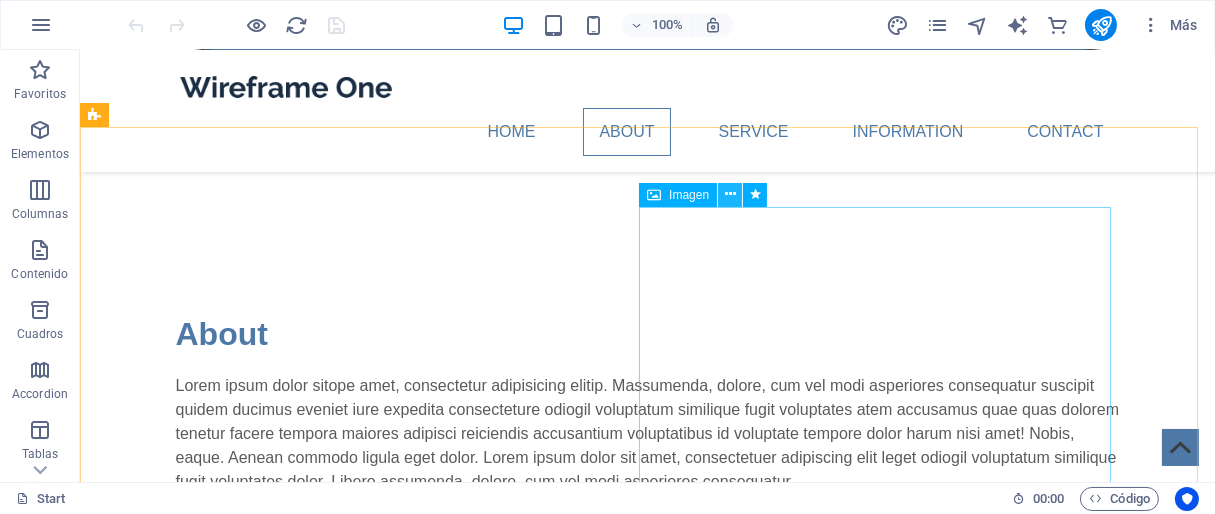click at bounding box center (730, 194) 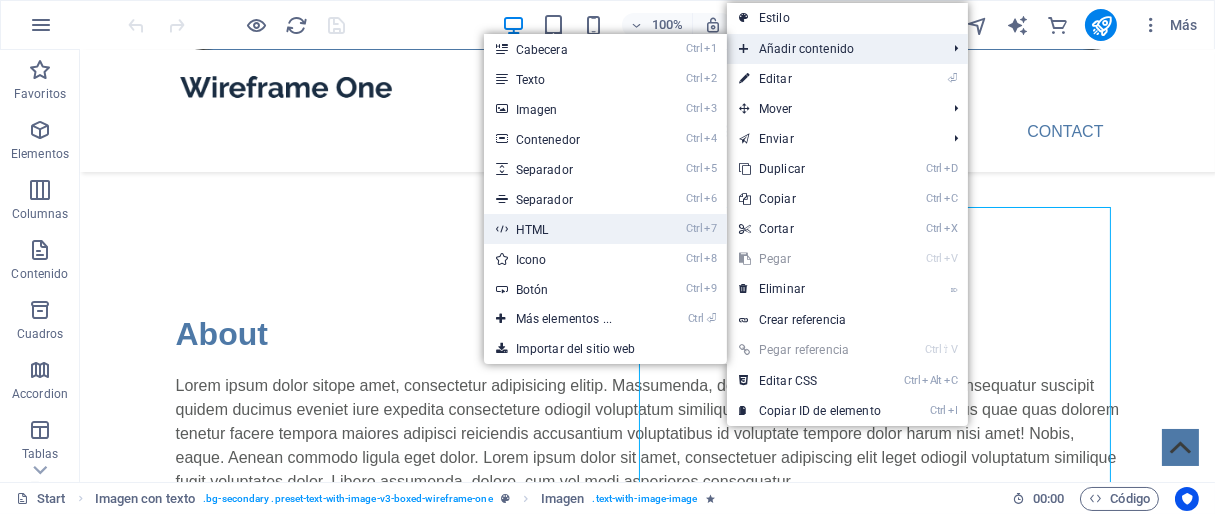 click on "Ctrl 7  HTML" at bounding box center [568, 229] 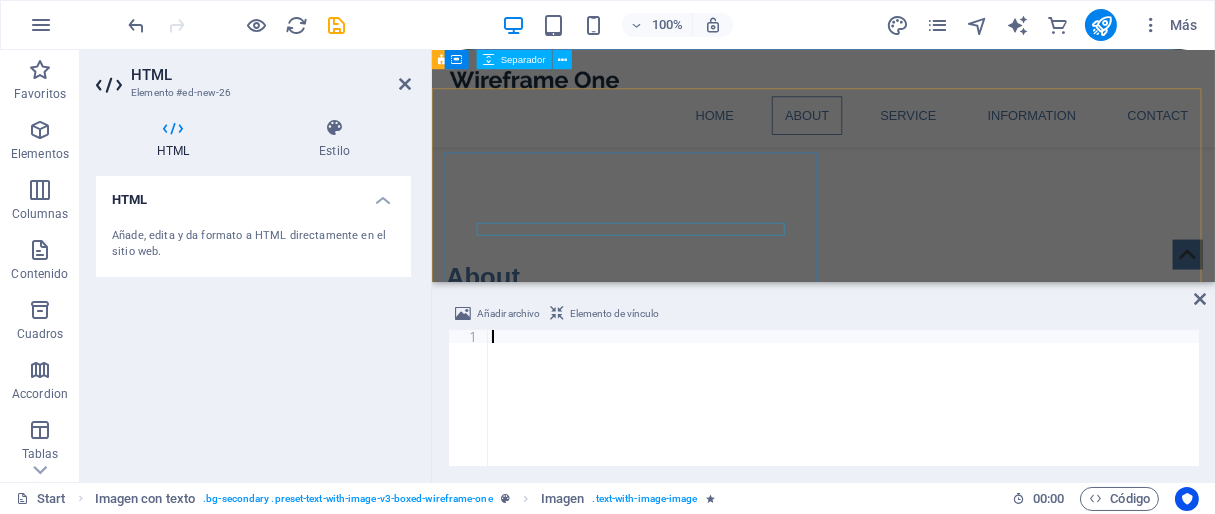 scroll, scrollTop: 1088, scrollLeft: 0, axis: vertical 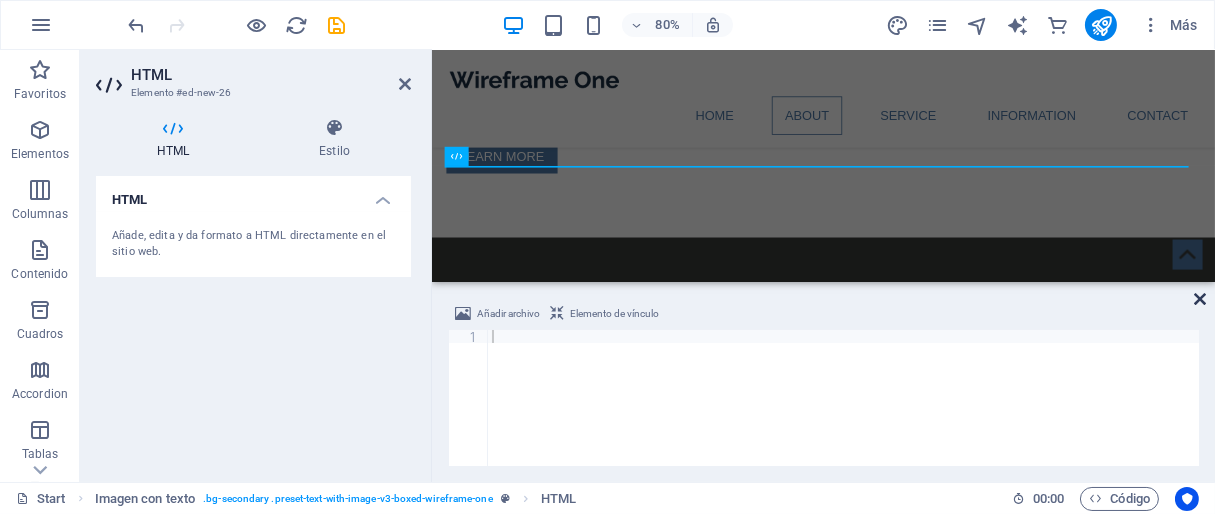 click at bounding box center [1200, 299] 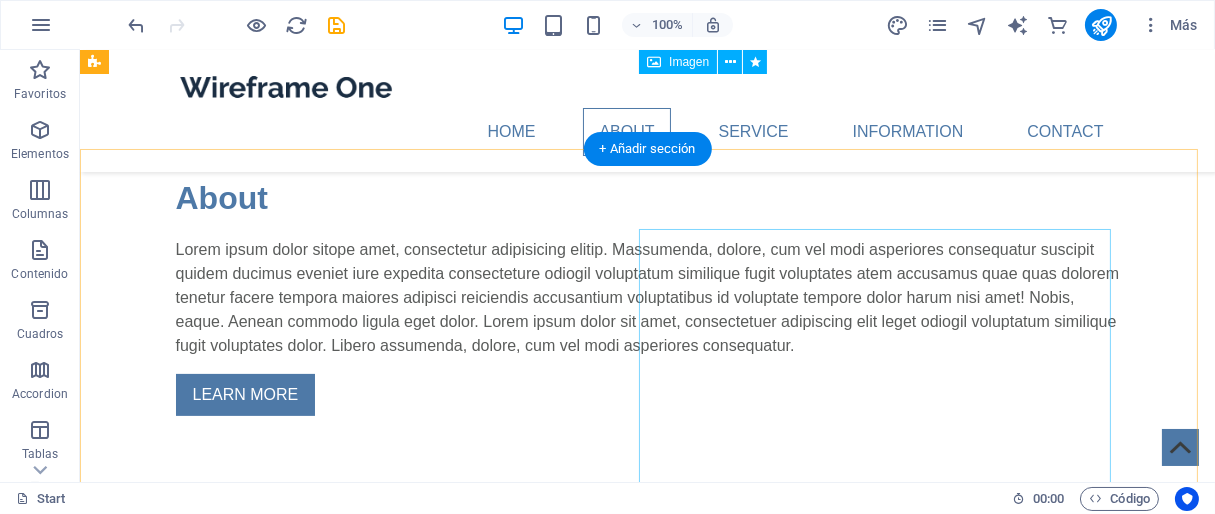 scroll, scrollTop: 718, scrollLeft: 0, axis: vertical 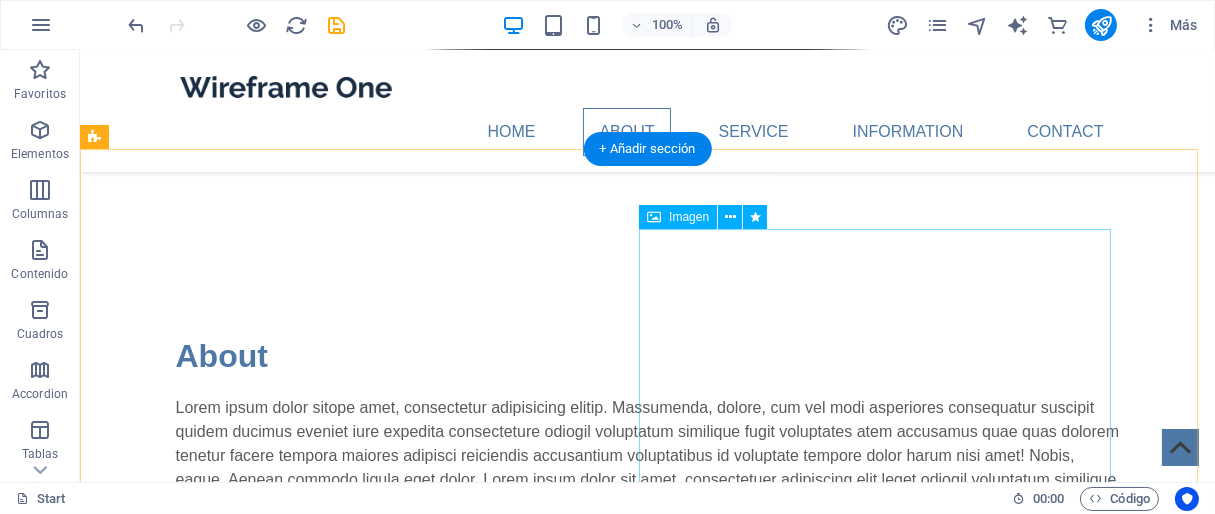 drag, startPoint x: 864, startPoint y: 342, endPoint x: 877, endPoint y: 322, distance: 23.853722 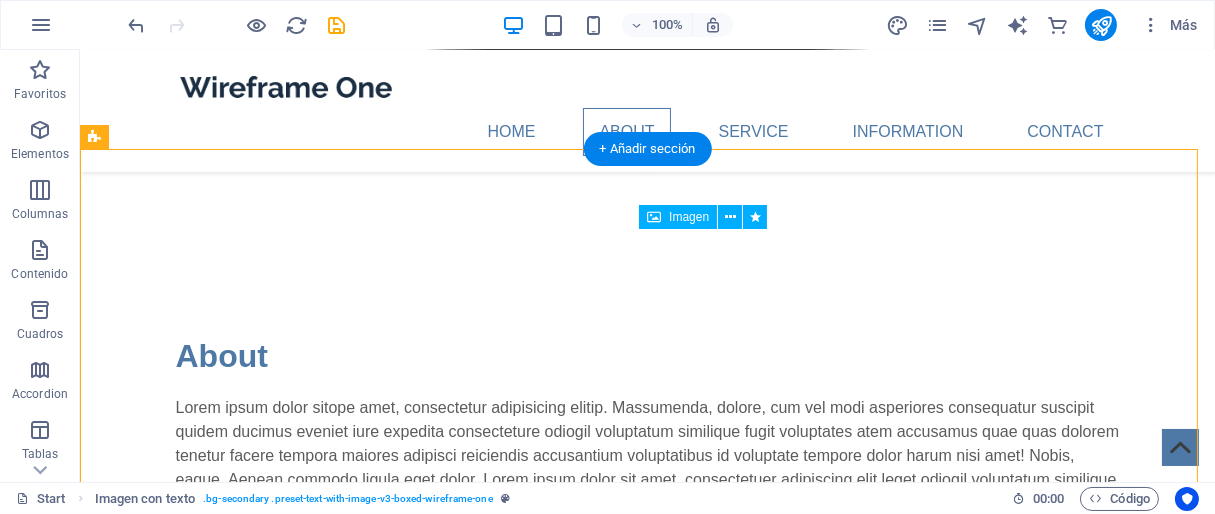 click at bounding box center (568, 1237) 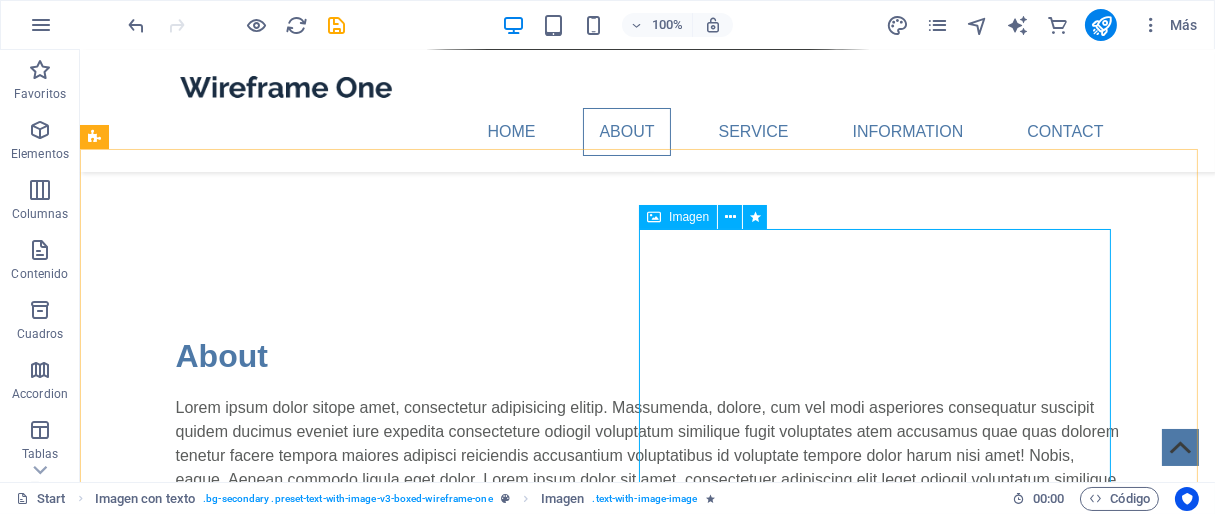 click at bounding box center [654, 217] 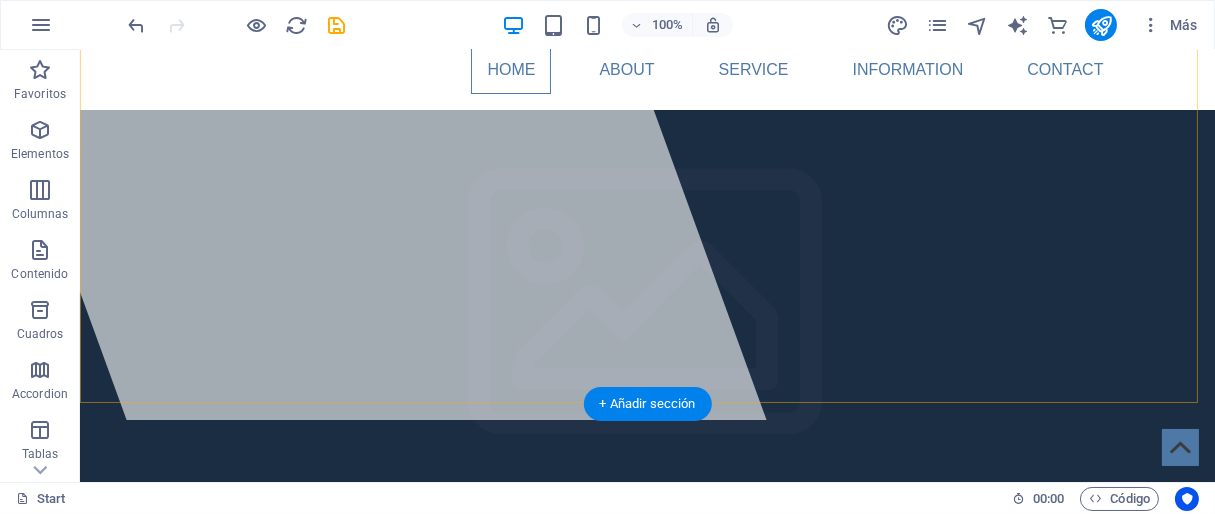 scroll, scrollTop: 0, scrollLeft: 0, axis: both 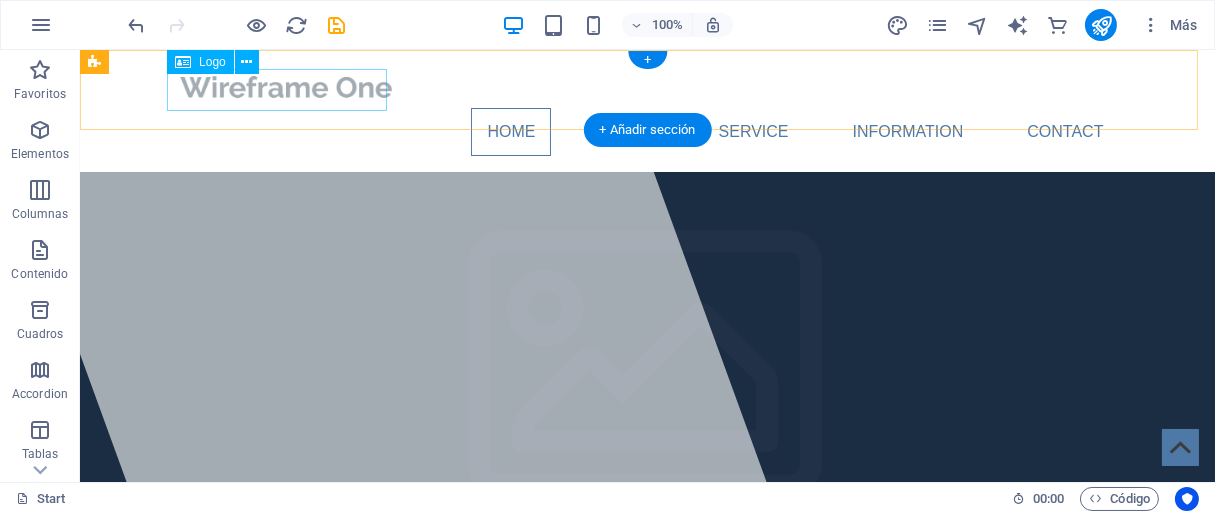 click at bounding box center [648, 87] 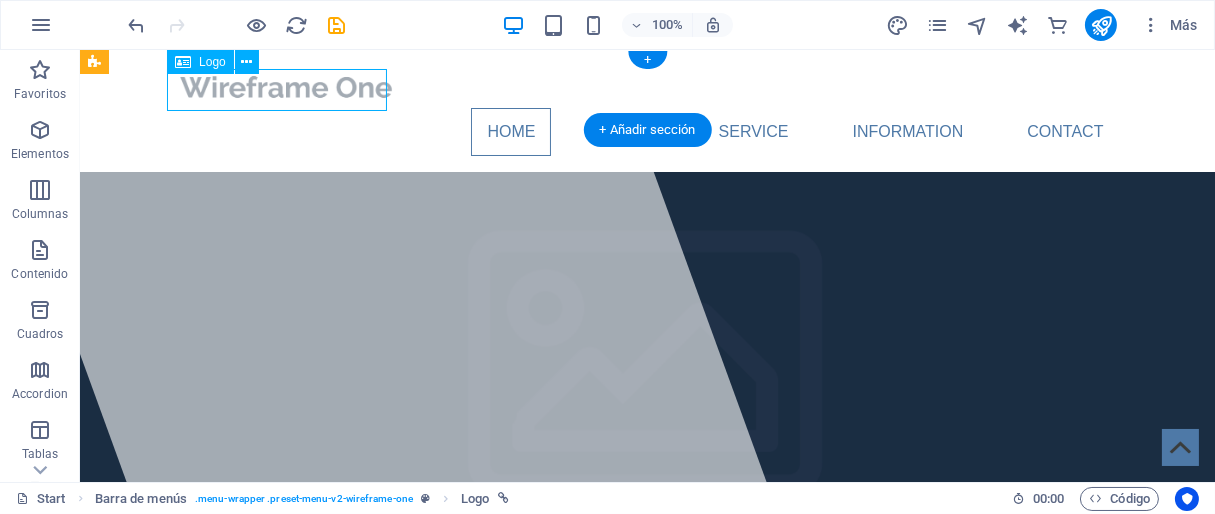 click at bounding box center (648, 87) 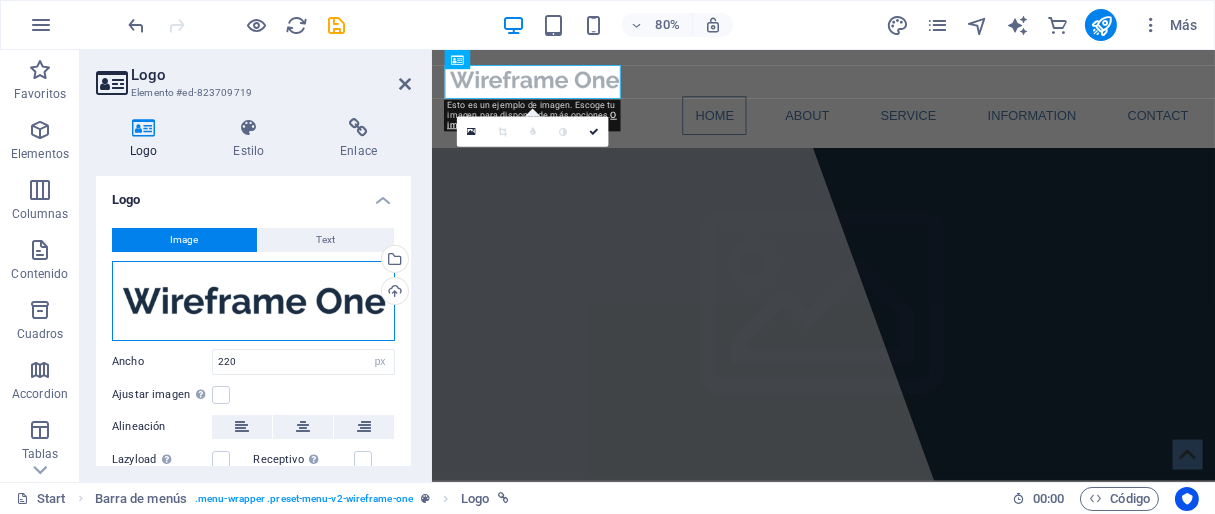 click on "Arrastra archivos aquí, haz clic para escoger archivos o  selecciona archivos de Archivos o de nuestra galería gratuita de fotos y vídeos" at bounding box center (253, 301) 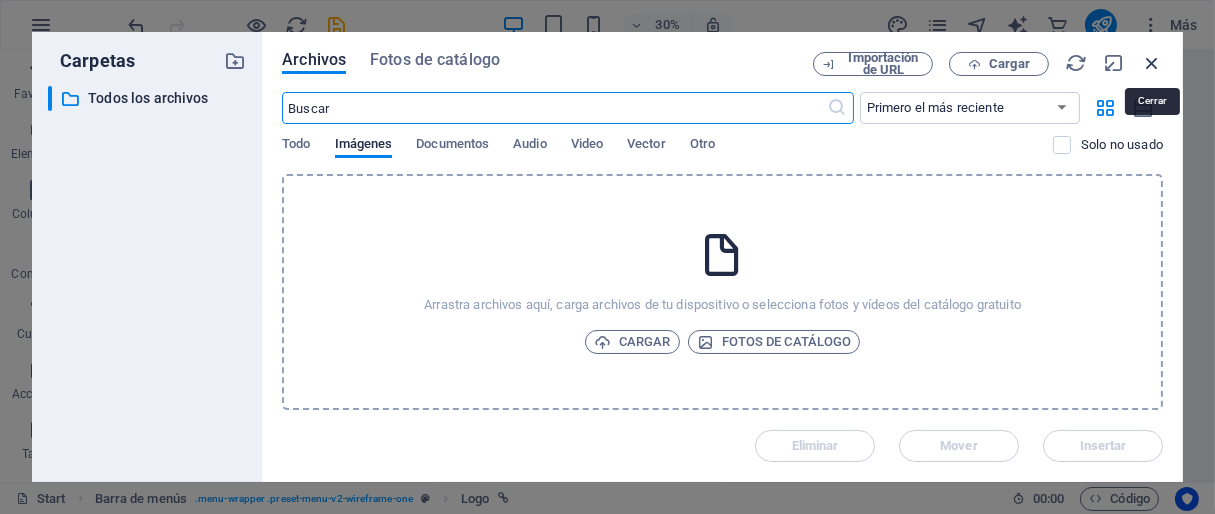 click at bounding box center [1152, 63] 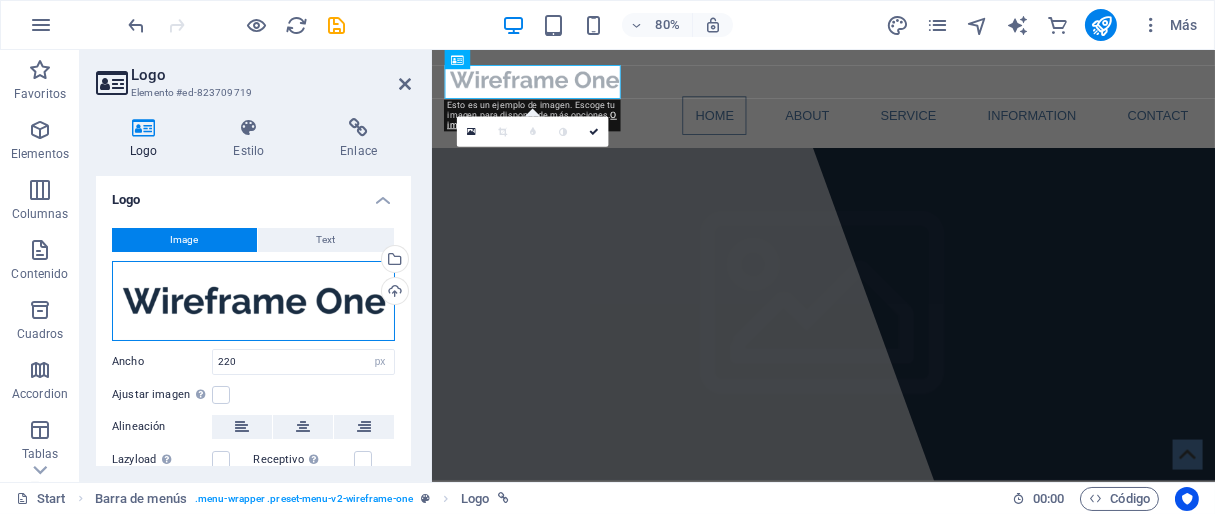 click on "Arrastra archivos aquí, haz clic para escoger archivos o  selecciona archivos de Archivos o de nuestra galería gratuita de fotos y vídeos" at bounding box center [253, 301] 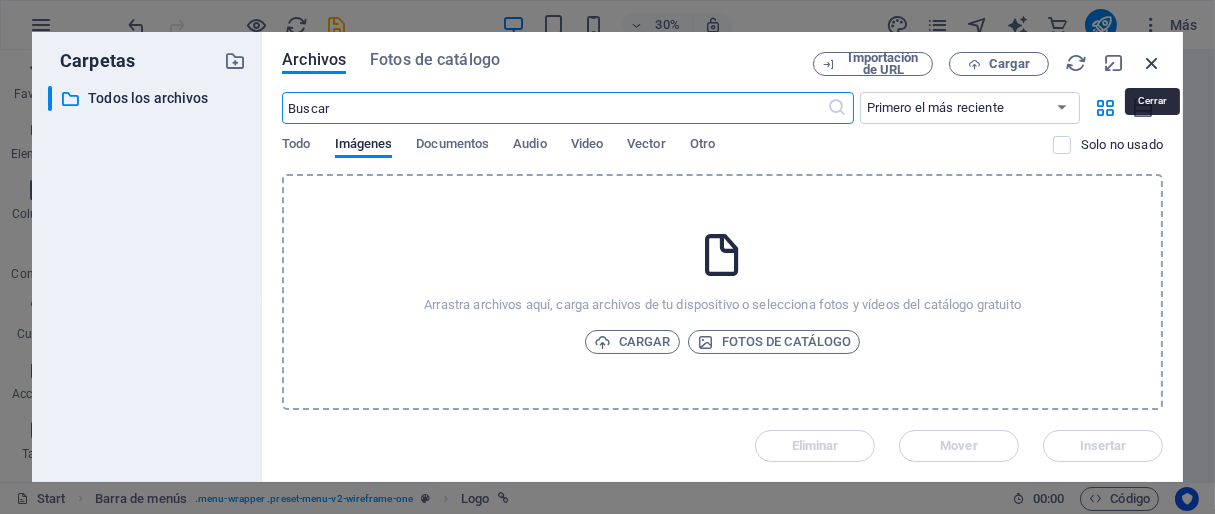 click at bounding box center (1152, 63) 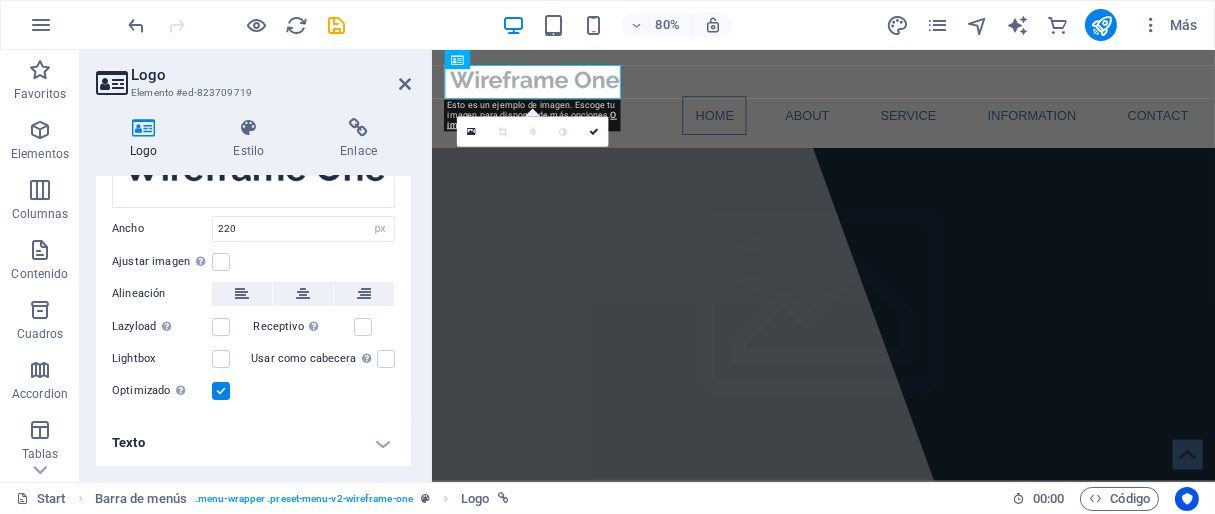 scroll, scrollTop: 0, scrollLeft: 0, axis: both 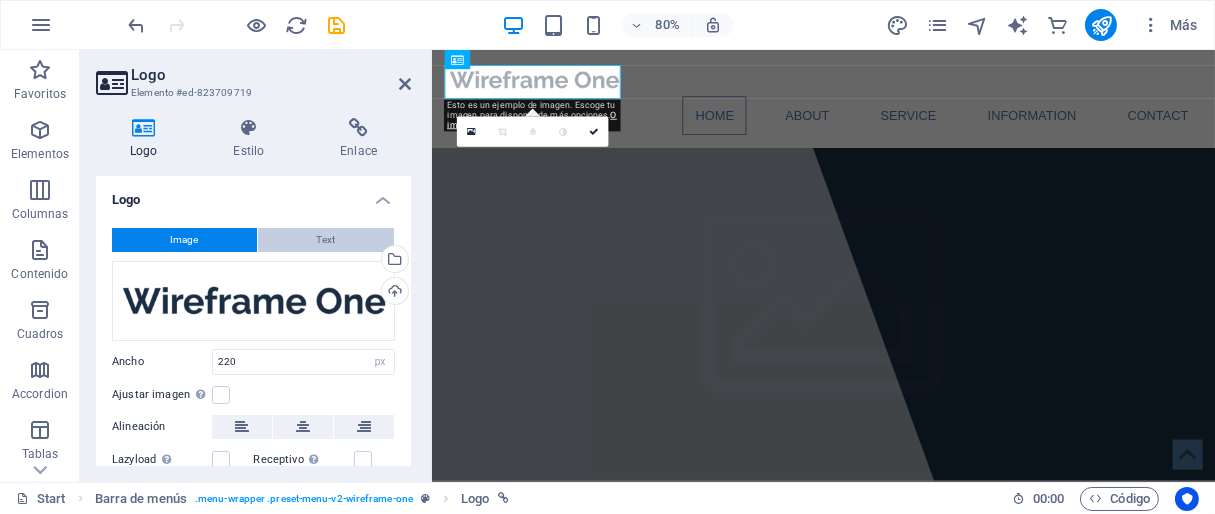 click on "Text" at bounding box center (326, 240) 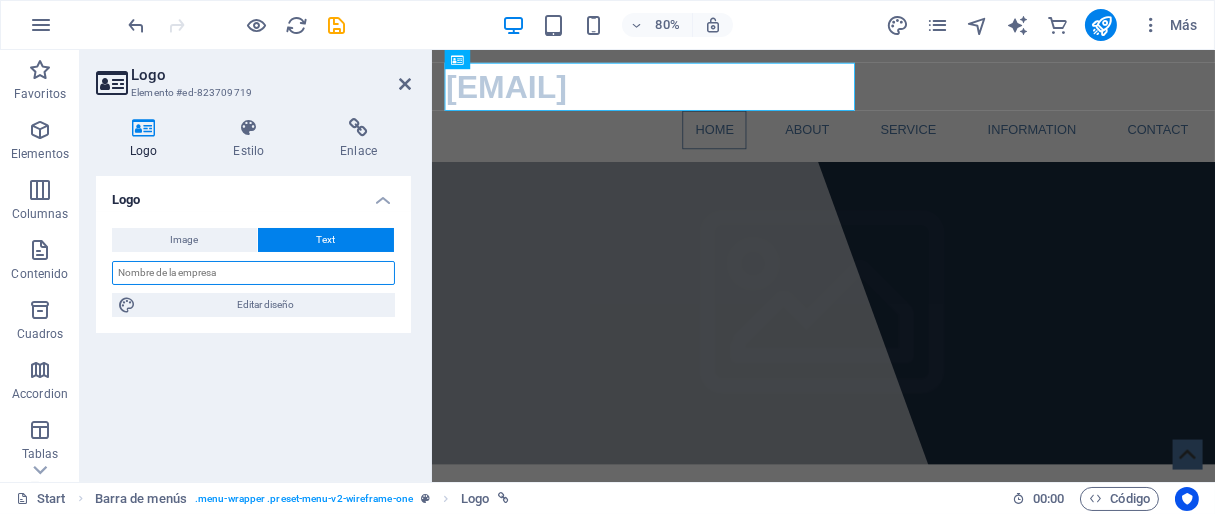 click at bounding box center [253, 273] 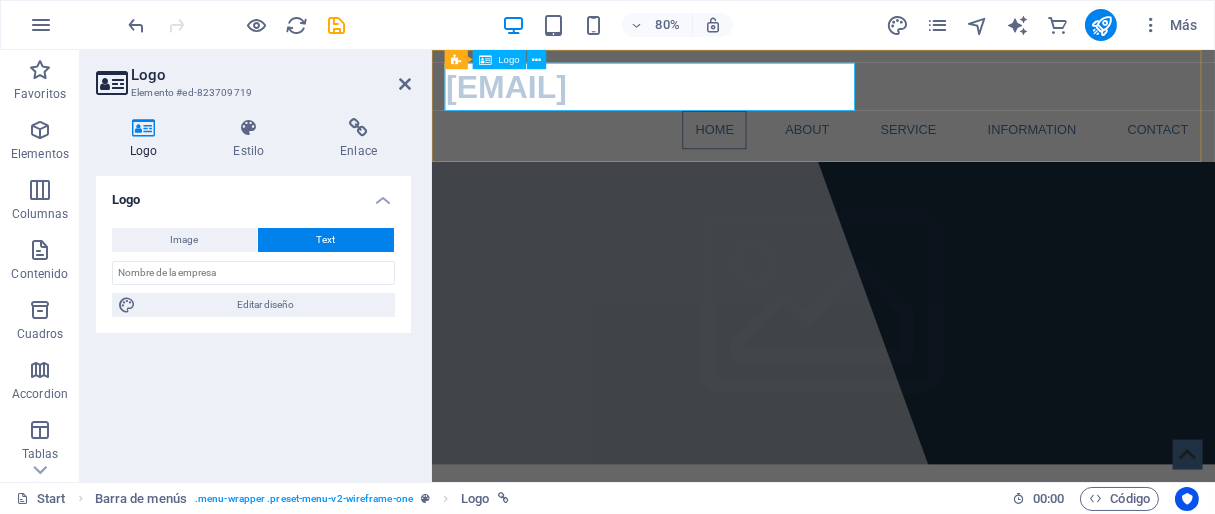 click on "[EMAIL]" at bounding box center (921, 96) 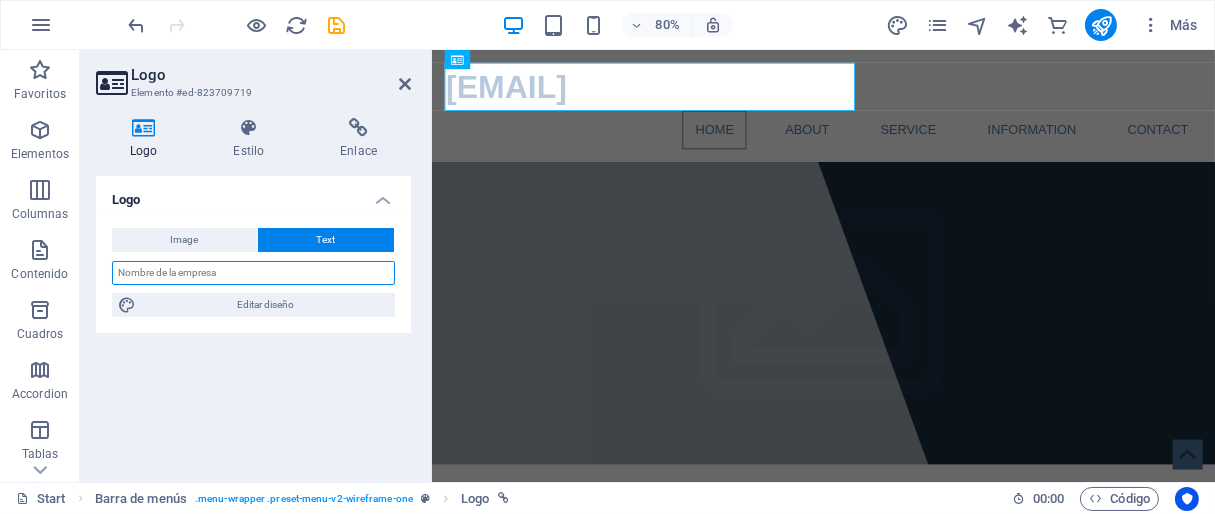 click at bounding box center (253, 273) 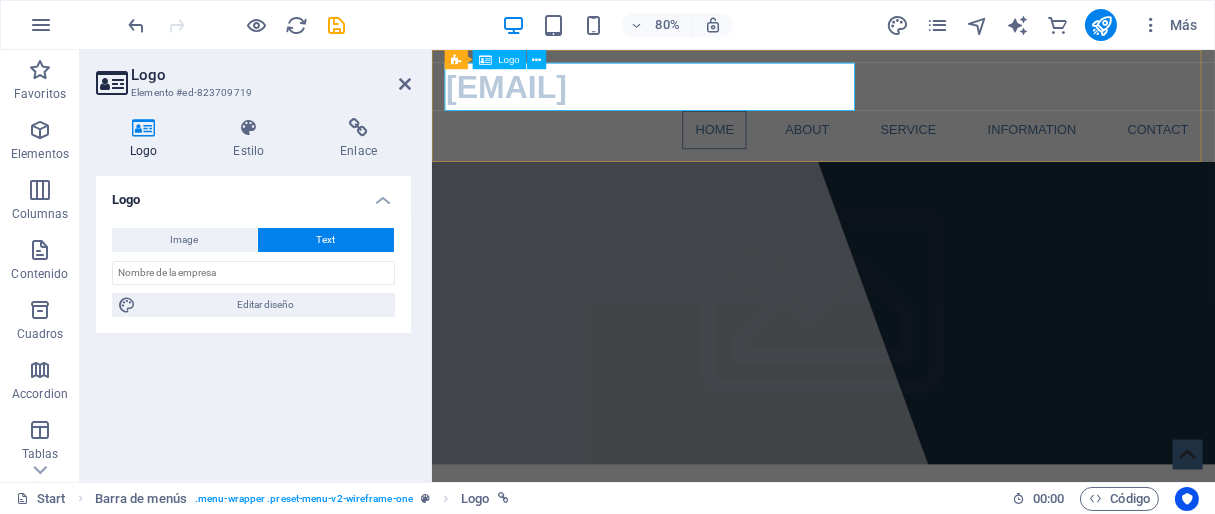 click on "[EMAIL]" at bounding box center (921, 96) 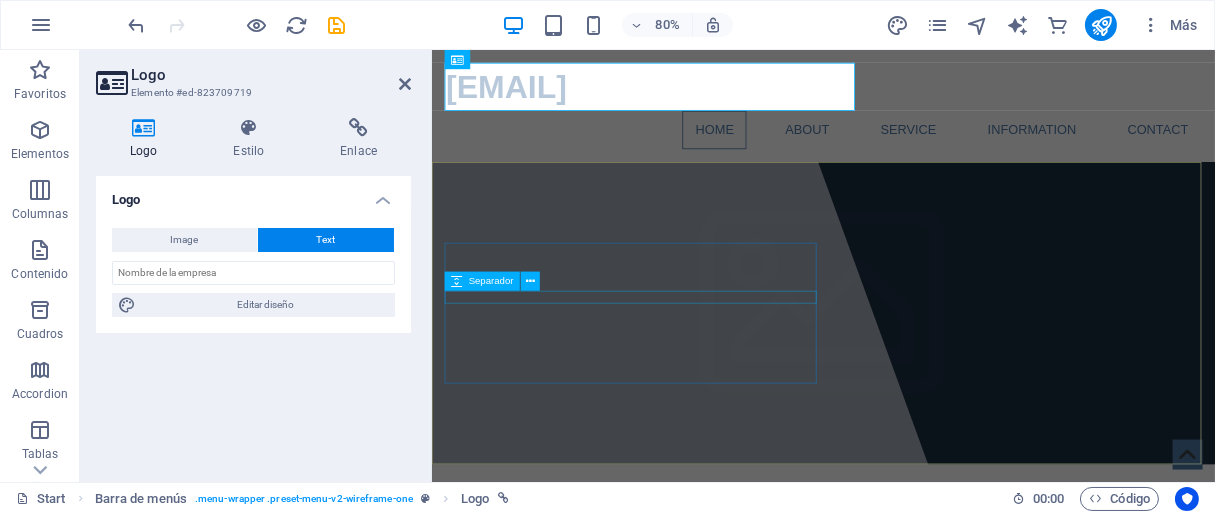 click at bounding box center (921, 716) 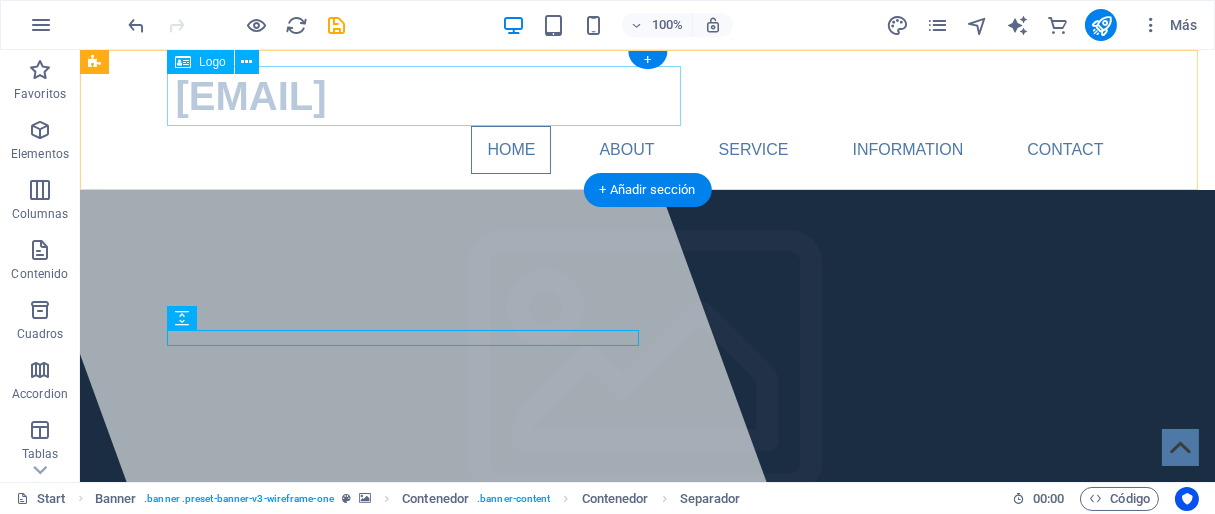 click on "[EMAIL]" at bounding box center [648, 96] 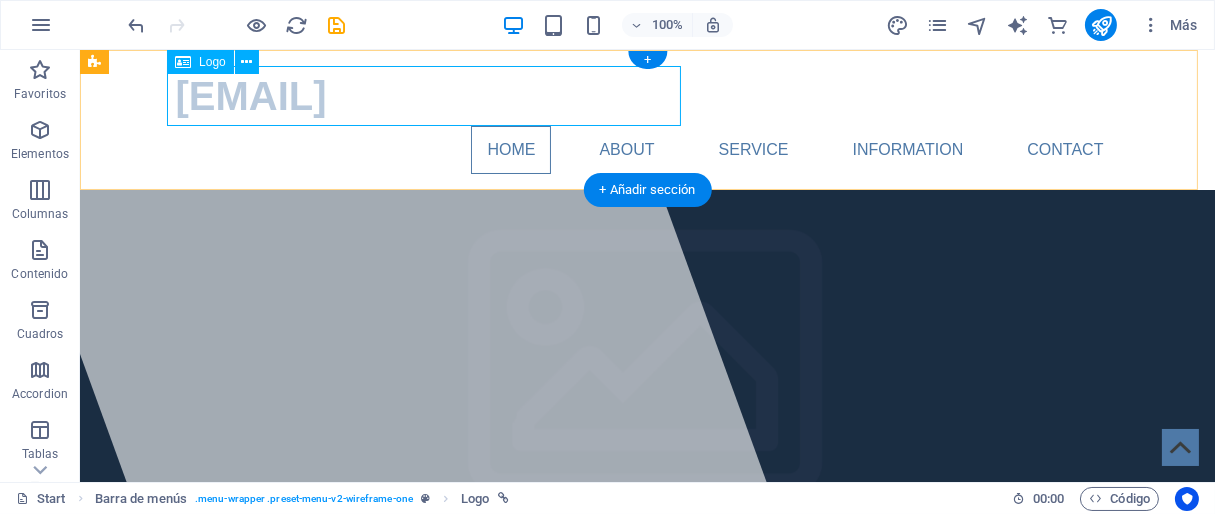 click on "[EMAIL]" at bounding box center [648, 96] 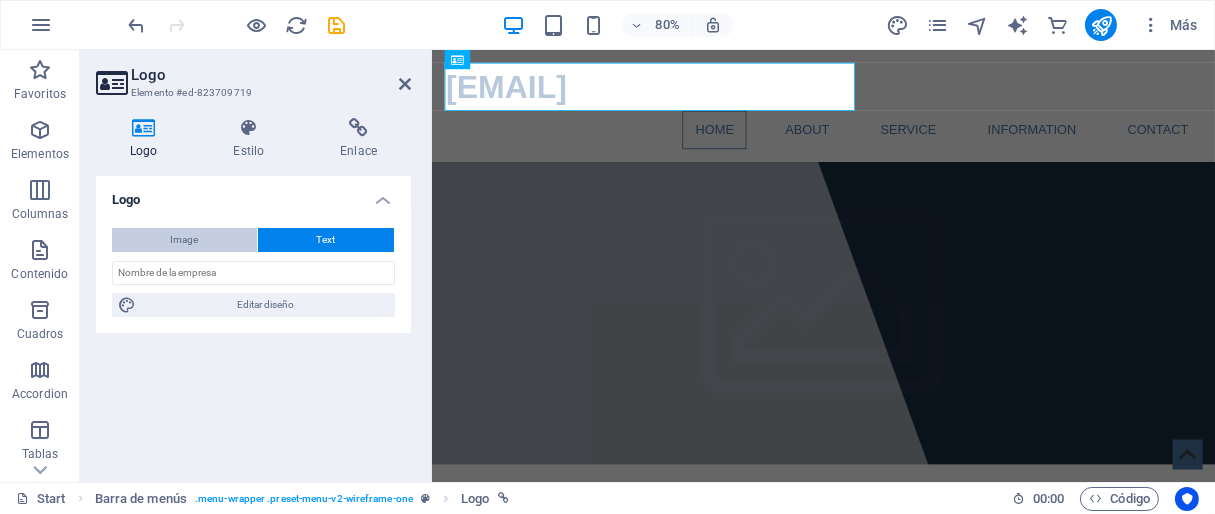 click on "Image" at bounding box center (184, 240) 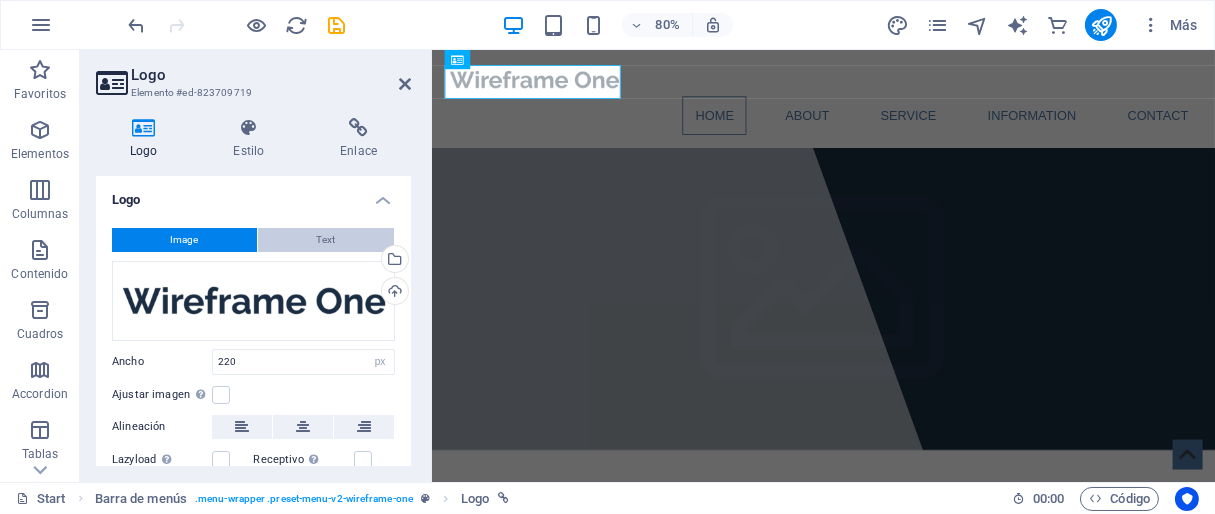 click on "Text" at bounding box center (326, 240) 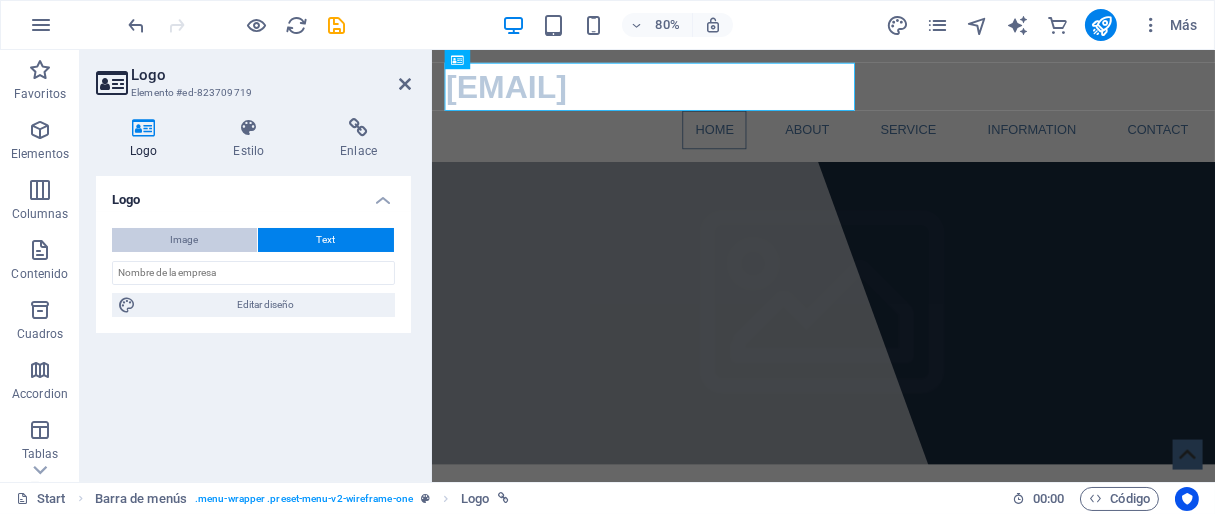click on "Image" at bounding box center (184, 240) 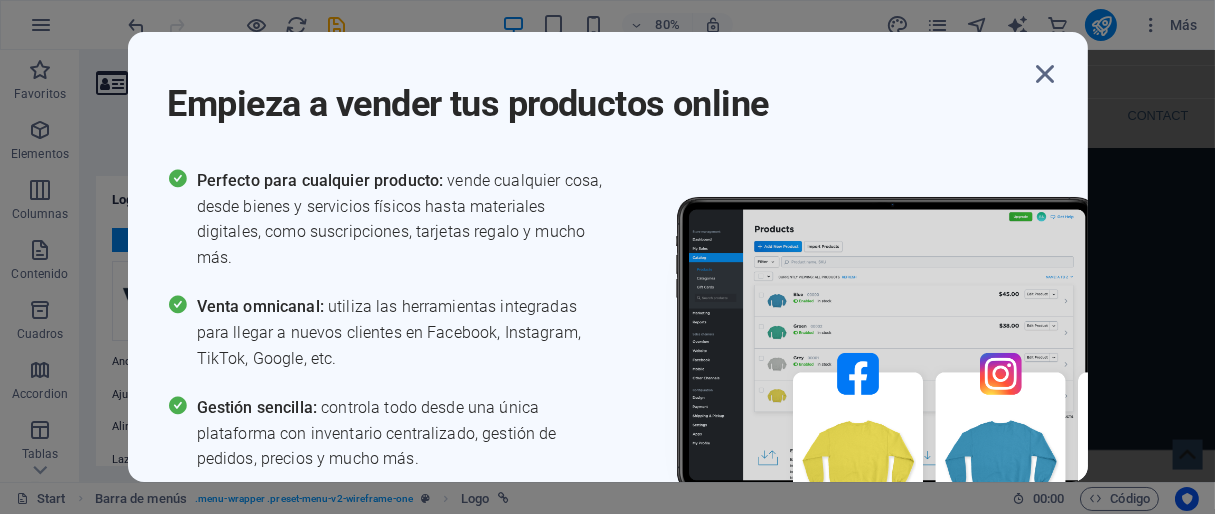click on "Empieza a vender tus productos online Perfecto para cualquier producto:   vende cualquier cosa, desde bienes y servicios físicos hasta materiales digitales, como suscripciones, tarjetas regalo y mucho más. Venta omnicanal:   utiliza las herramientas integradas para llegar a nuevos clientes en Facebook, Instagram, TikTok, Google, etc. Gestión sencilla:   controla todo desde una única plataforma con inventario centralizado, gestión de pedidos, precios y mucho más. Prueba gratuita de 14 días" at bounding box center [608, 257] 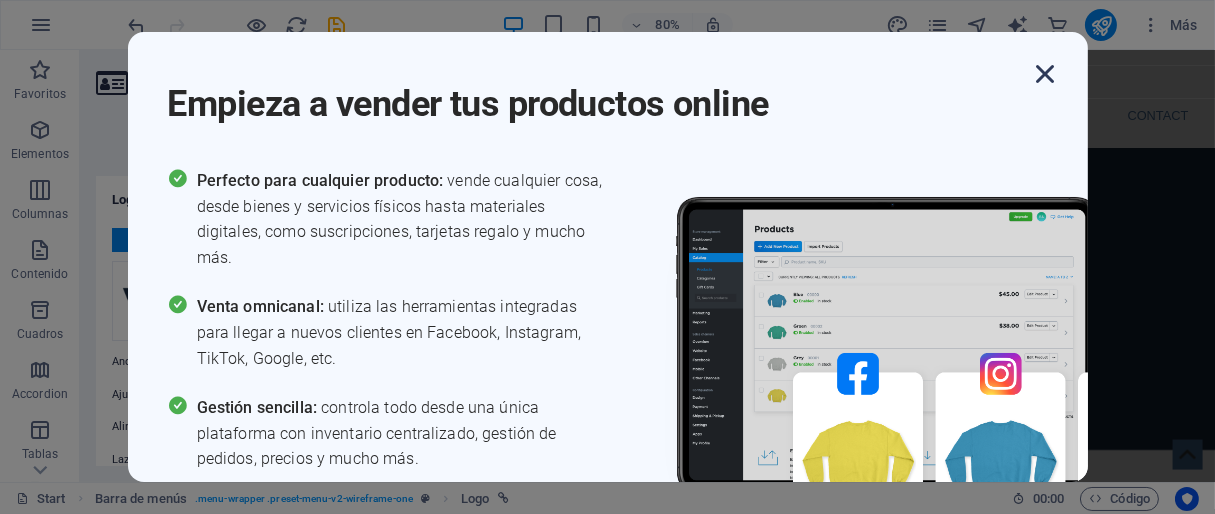 click at bounding box center (1046, 74) 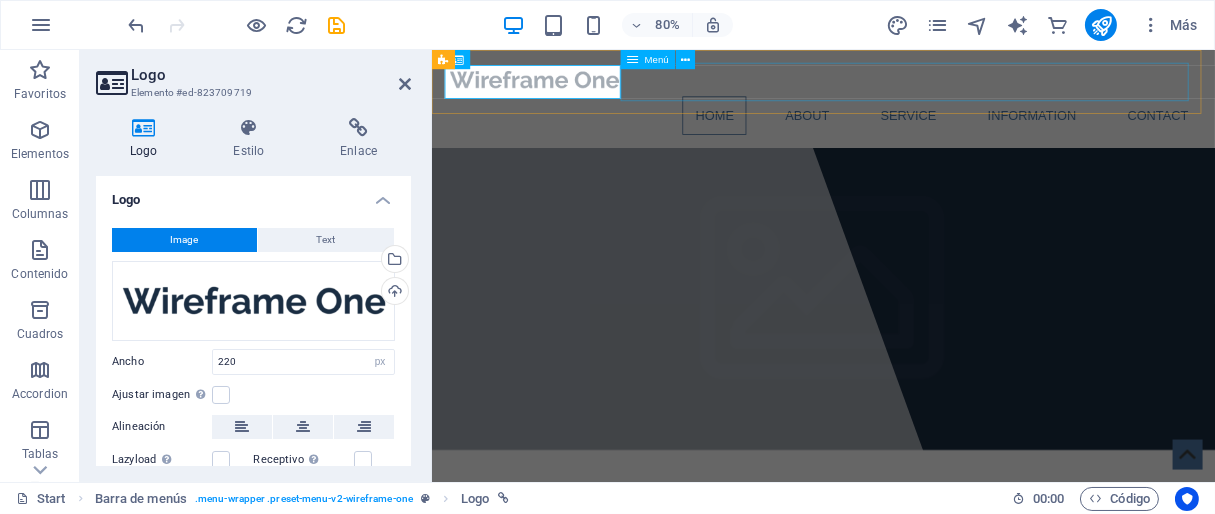 click on "Home About Service Information Contact" at bounding box center (921, 132) 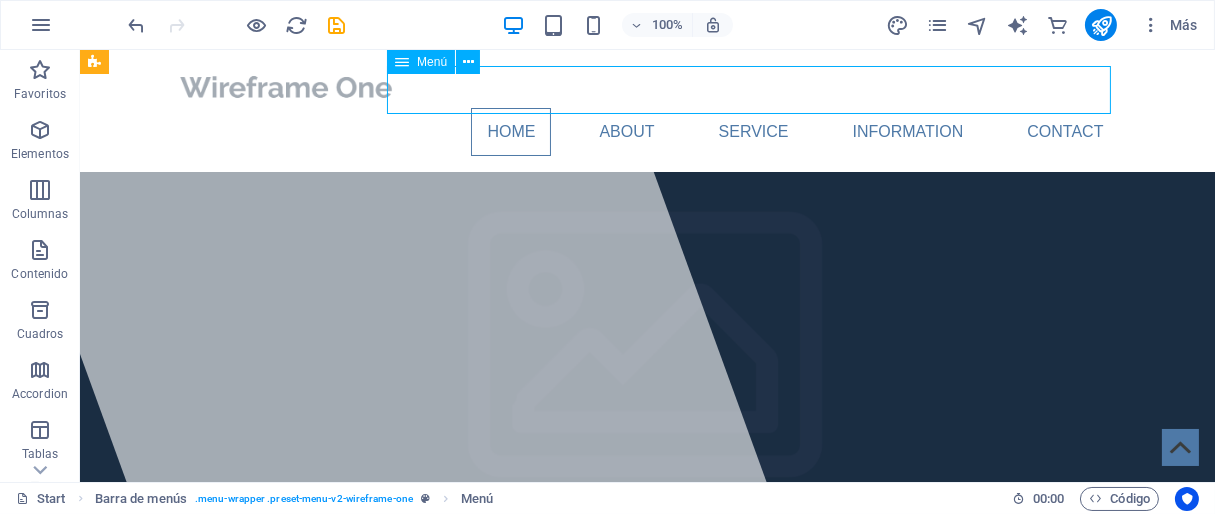 click on "Home About Service Information Contact" at bounding box center (648, 132) 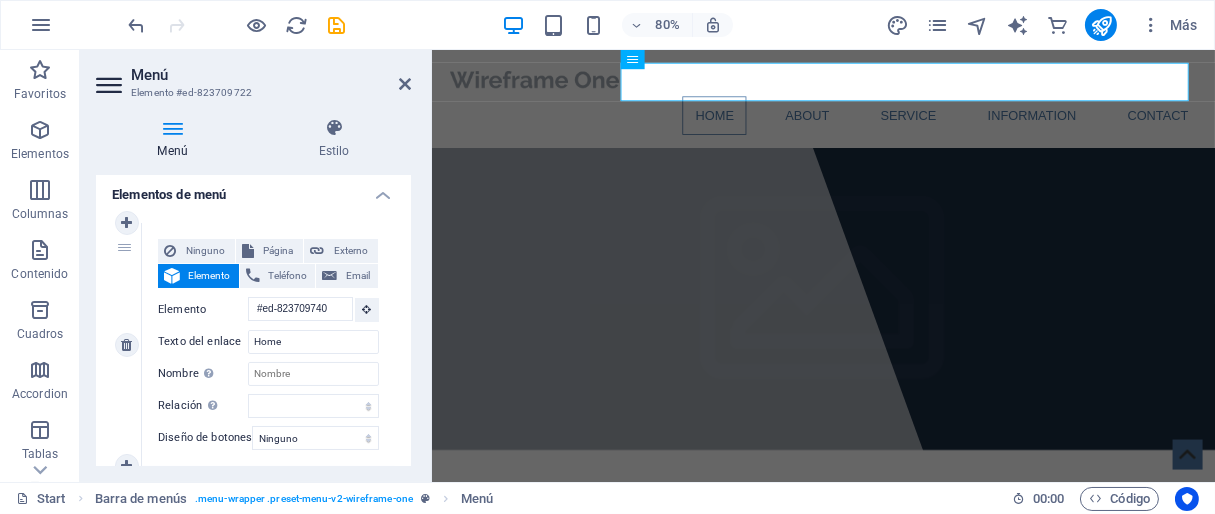 scroll, scrollTop: 184, scrollLeft: 0, axis: vertical 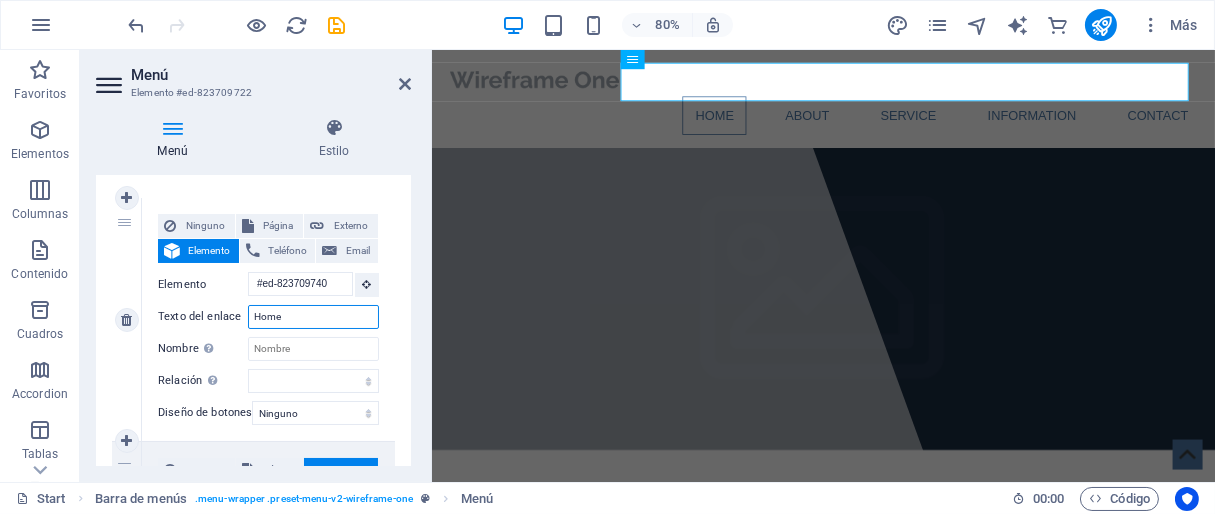 drag, startPoint x: 322, startPoint y: 320, endPoint x: 240, endPoint y: 316, distance: 82.0975 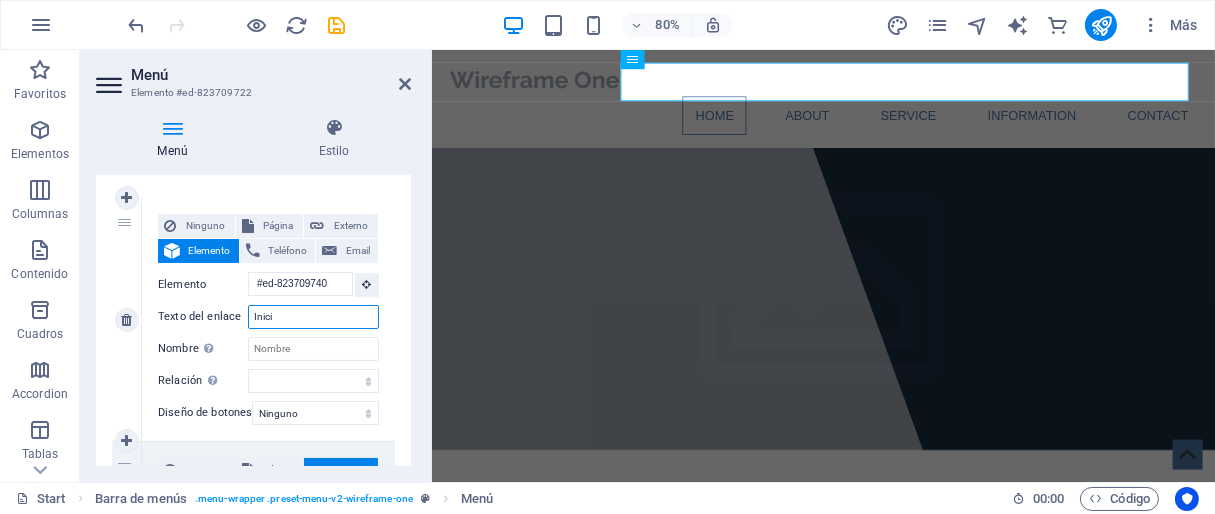 type on "Inicio" 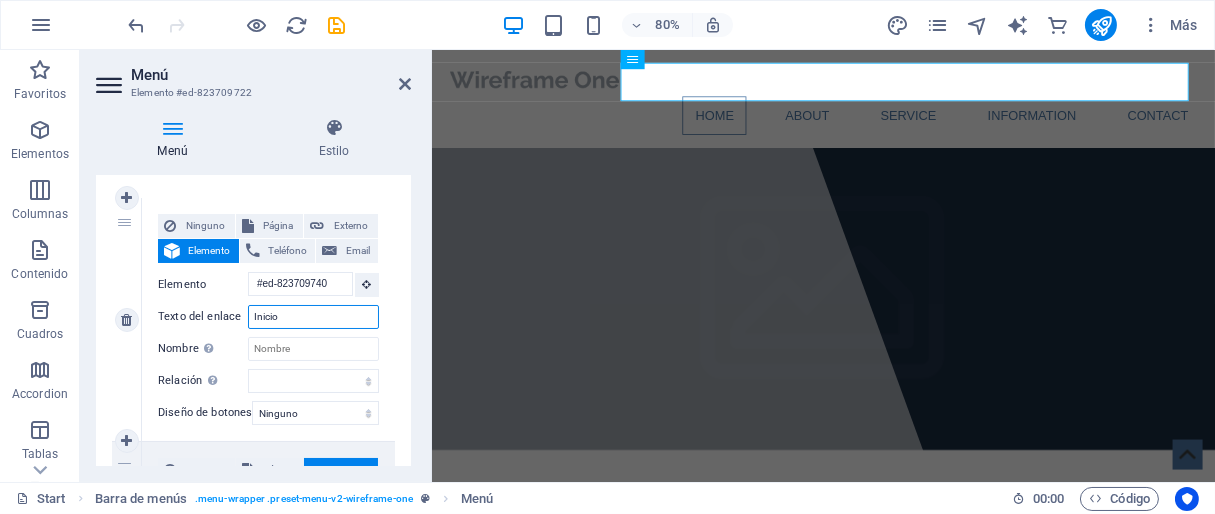 select 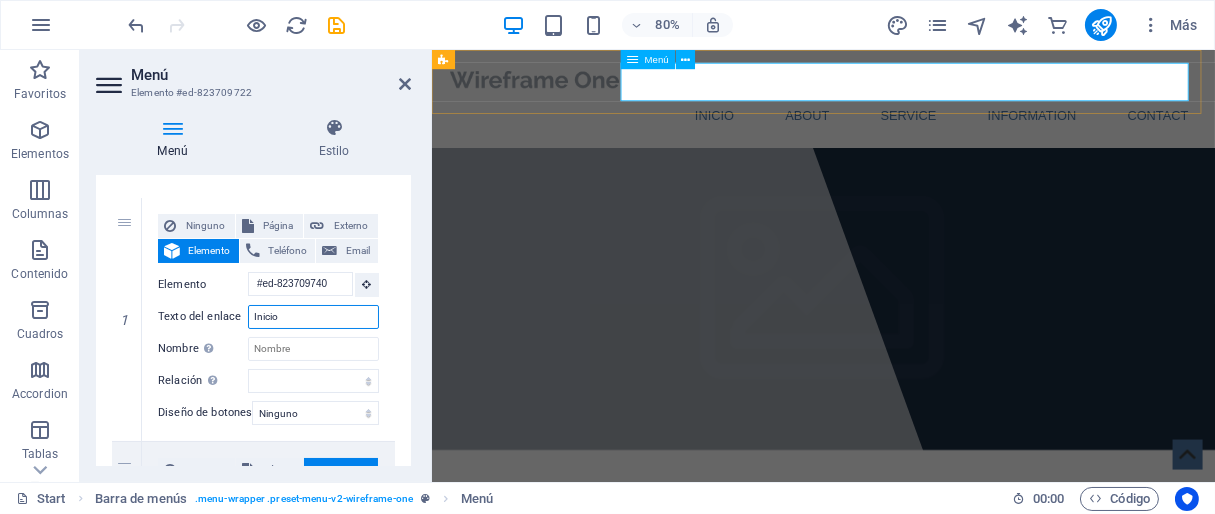 type on "Inicio" 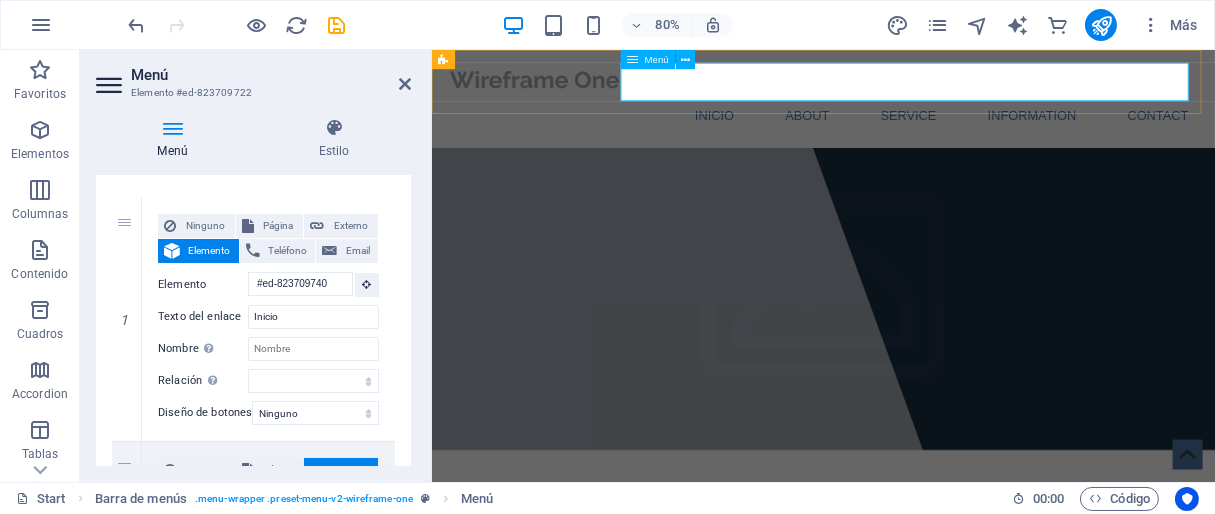 click on "Inicio About Service Information Contact" at bounding box center [921, 132] 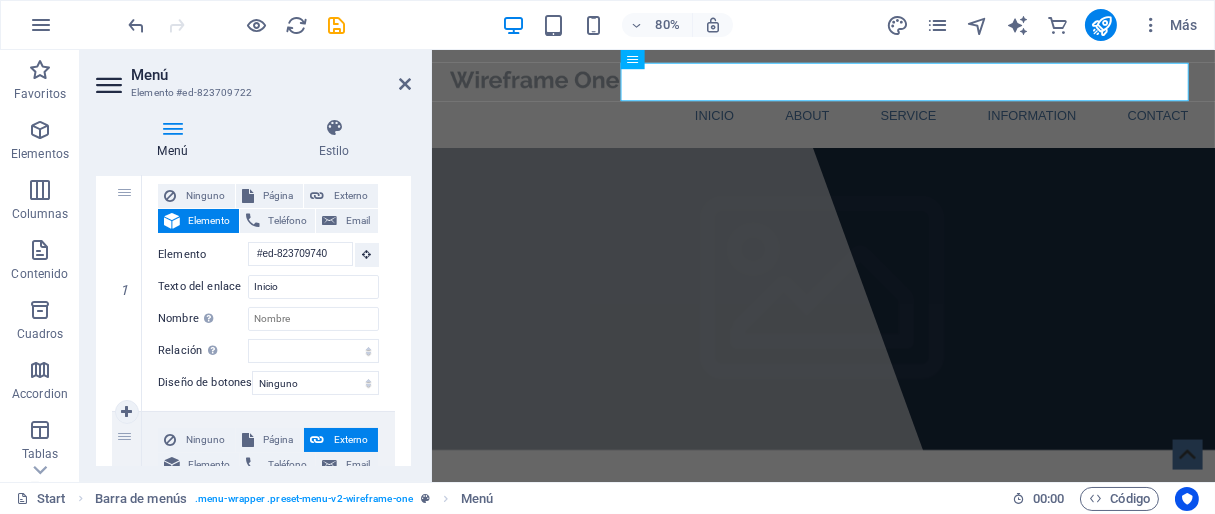 scroll, scrollTop: 184, scrollLeft: 0, axis: vertical 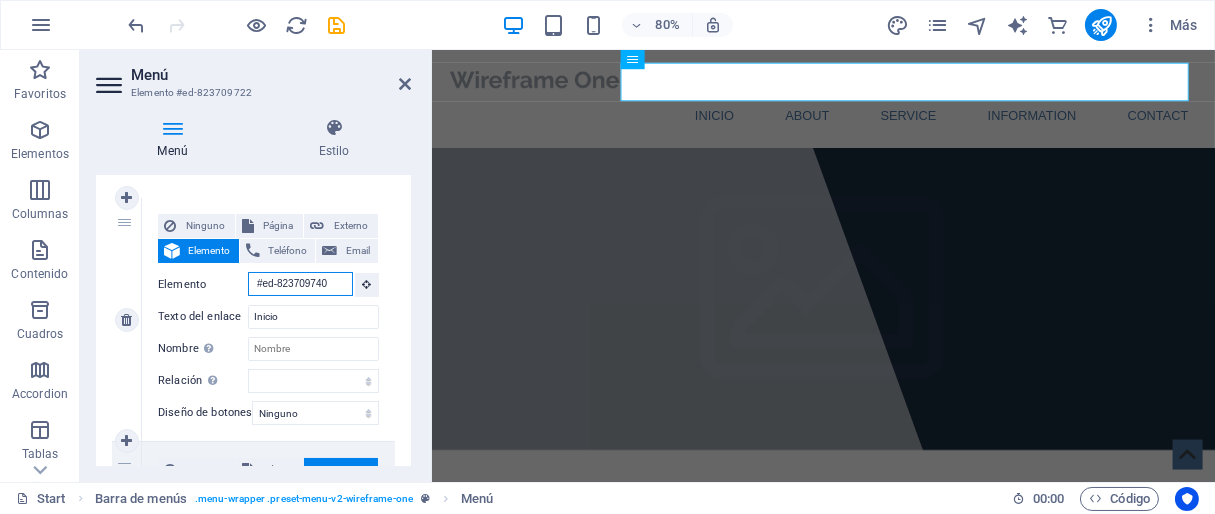 drag, startPoint x: 260, startPoint y: 282, endPoint x: 383, endPoint y: 279, distance: 123.03658 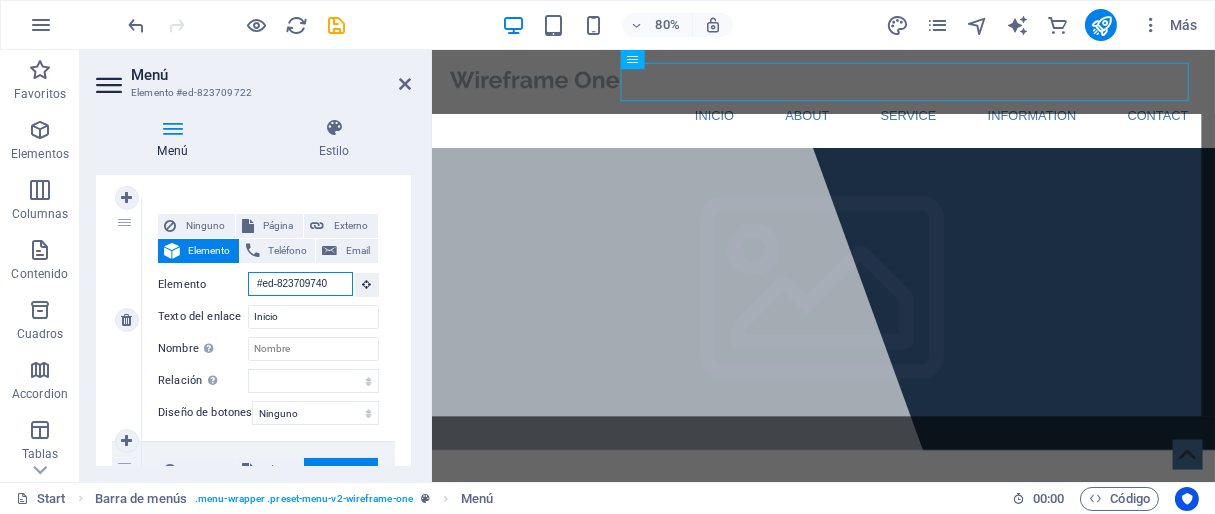 click on "#ed-823709740" at bounding box center [300, 284] 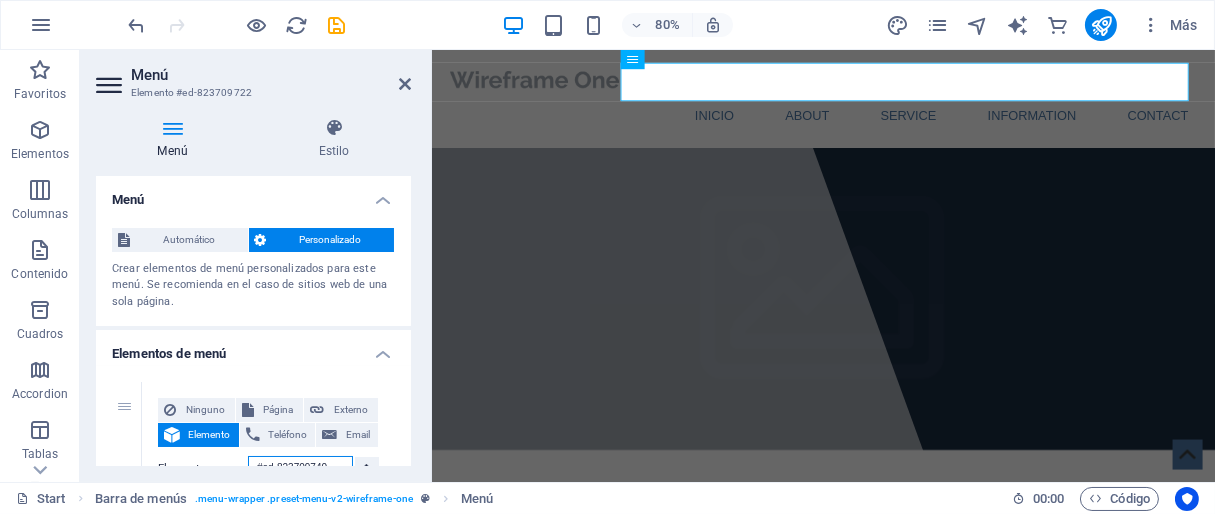 scroll, scrollTop: 184, scrollLeft: 0, axis: vertical 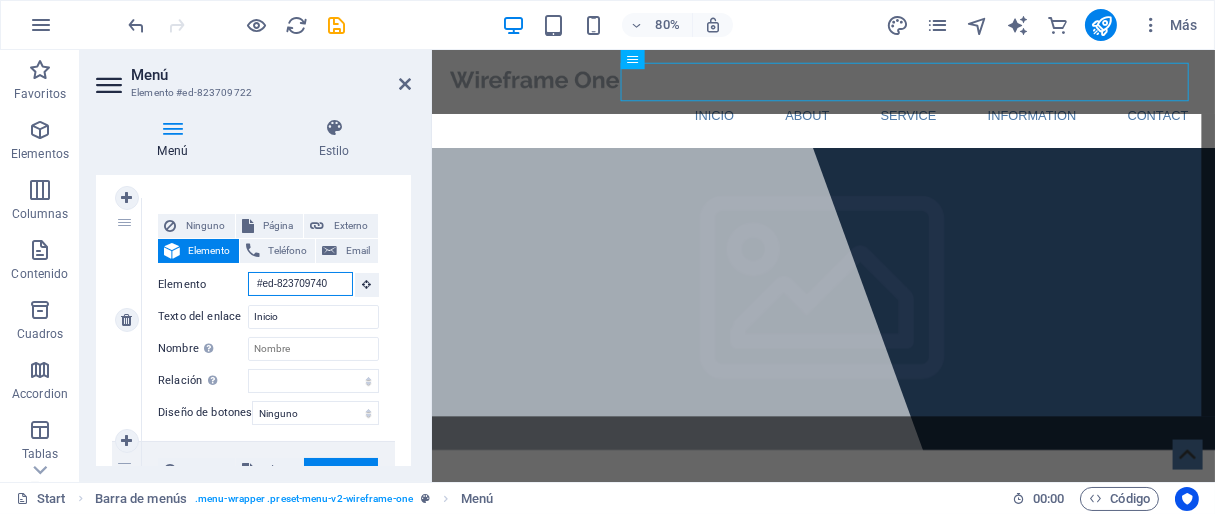 drag, startPoint x: 259, startPoint y: 283, endPoint x: 328, endPoint y: 281, distance: 69.02898 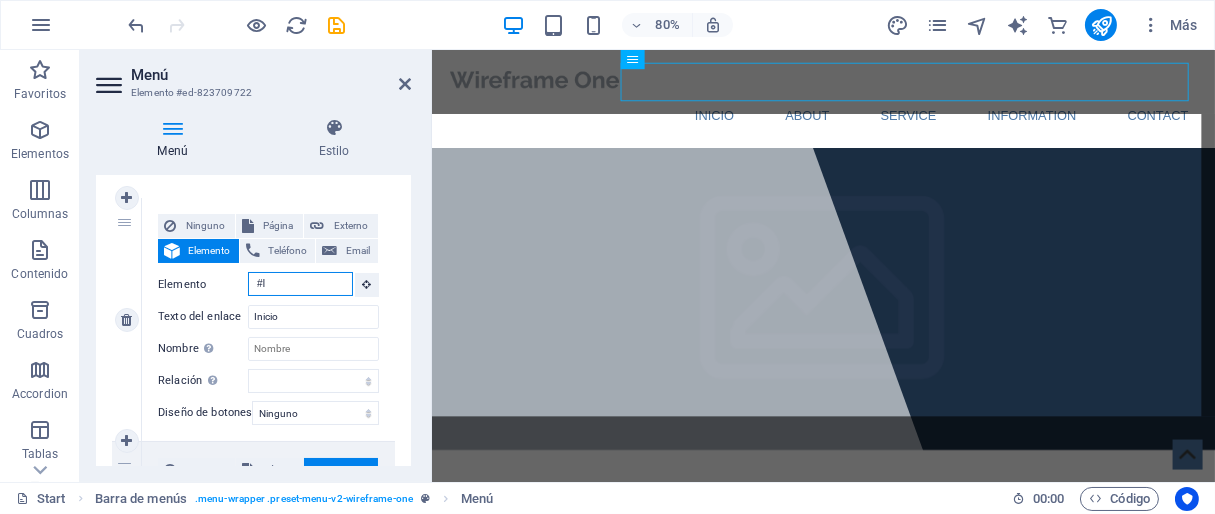 type 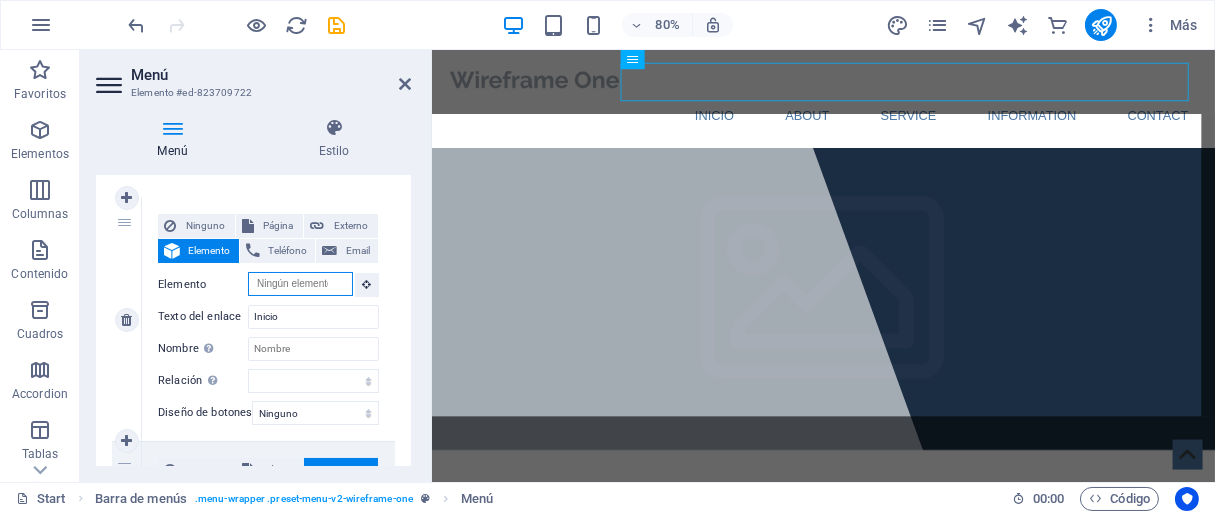 scroll, scrollTop: 0, scrollLeft: 0, axis: both 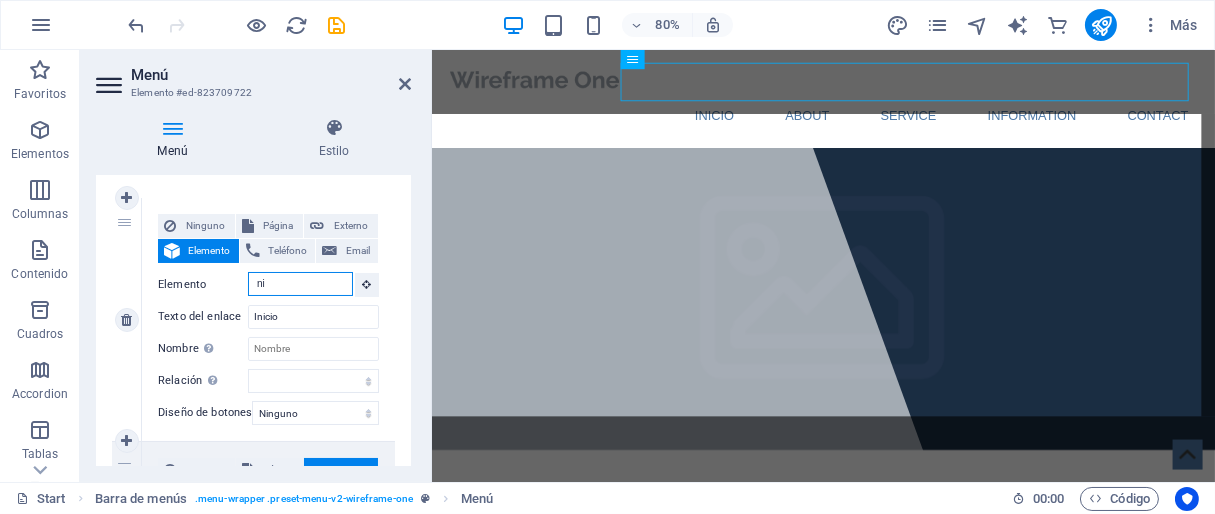 type on "n" 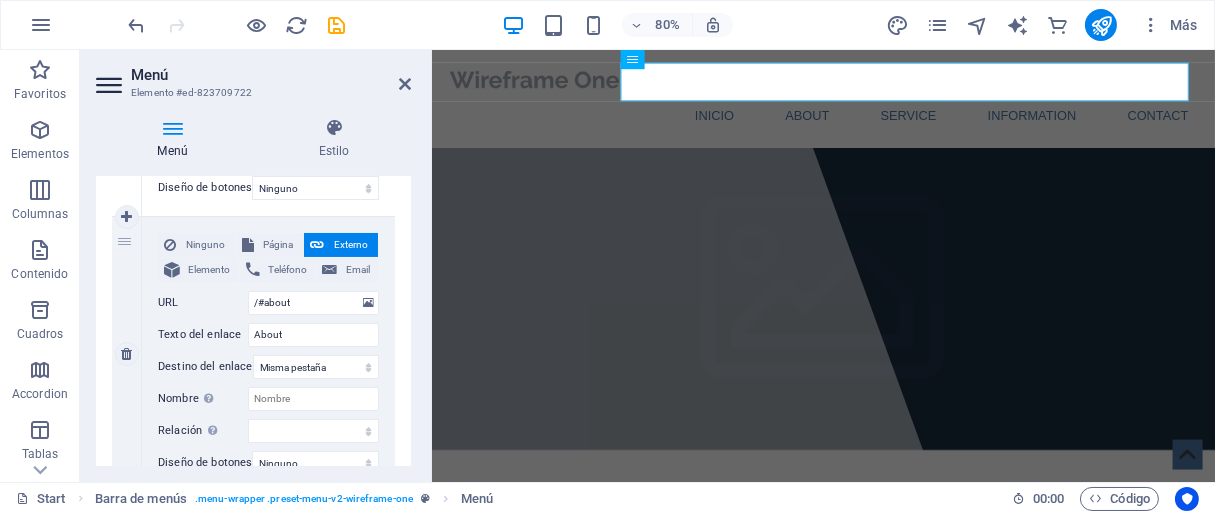 scroll, scrollTop: 370, scrollLeft: 0, axis: vertical 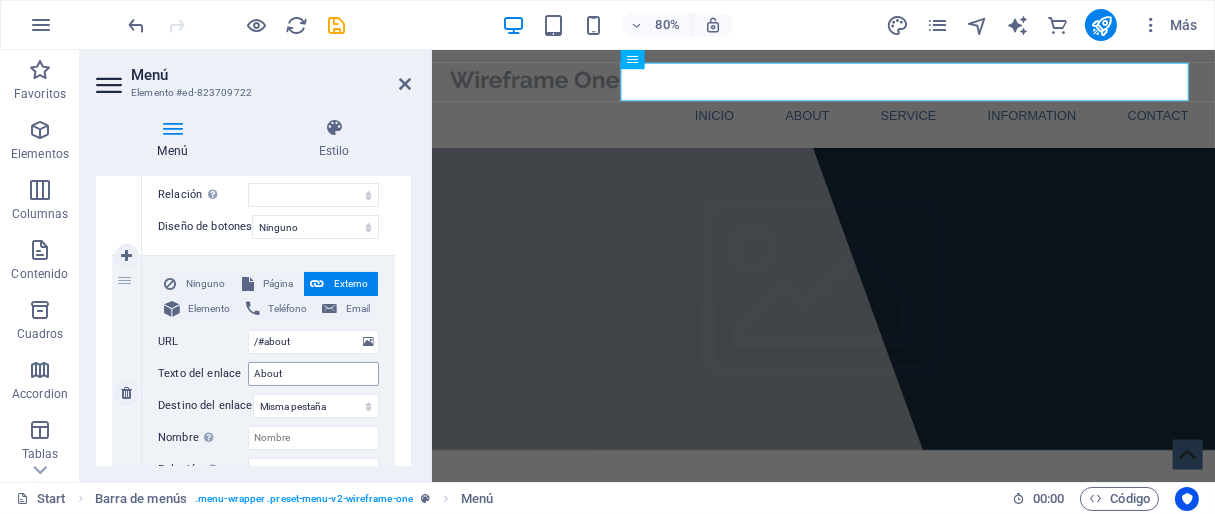 type on "#inicio" 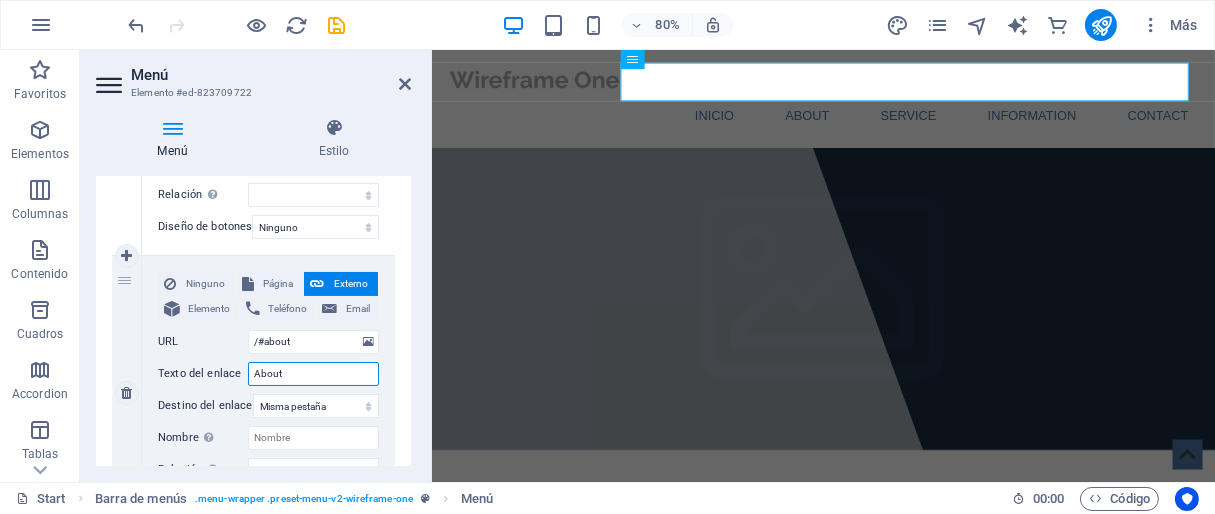 drag, startPoint x: 255, startPoint y: 370, endPoint x: 296, endPoint y: 367, distance: 41.109608 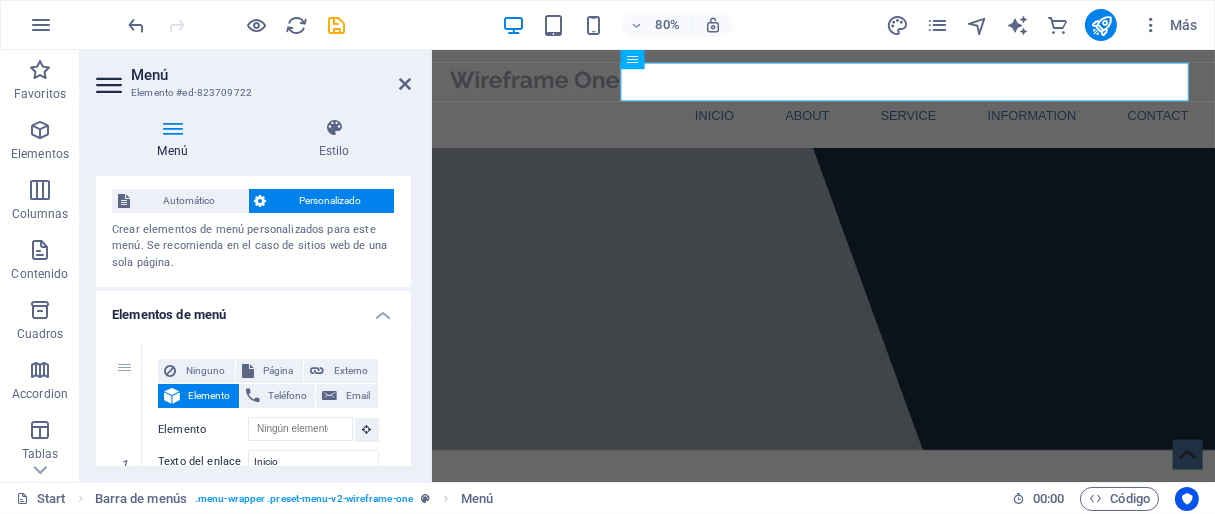 scroll, scrollTop: 0, scrollLeft: 0, axis: both 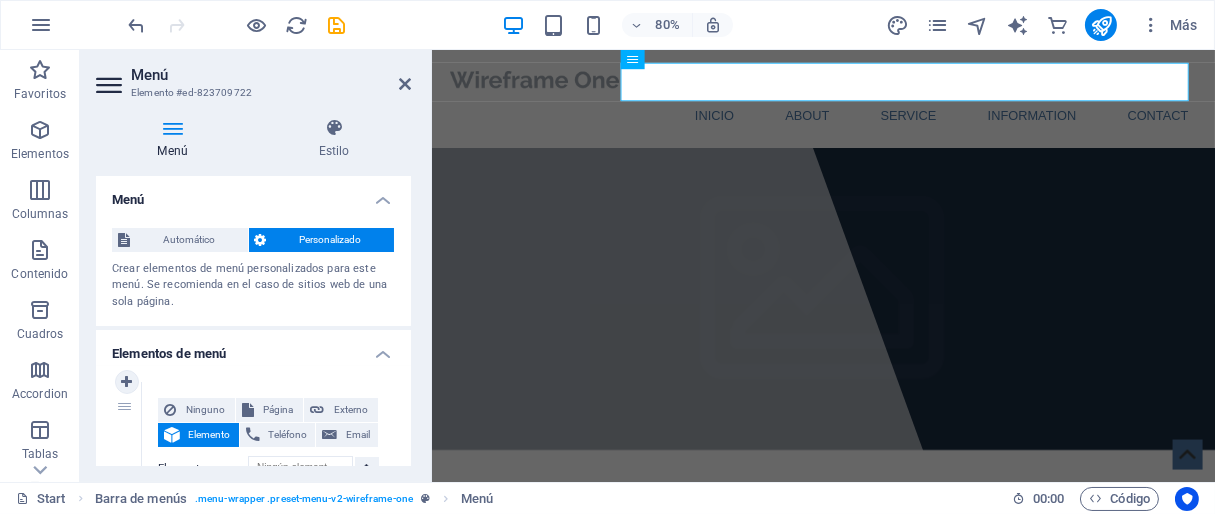click on "Elemento" at bounding box center (198, 435) 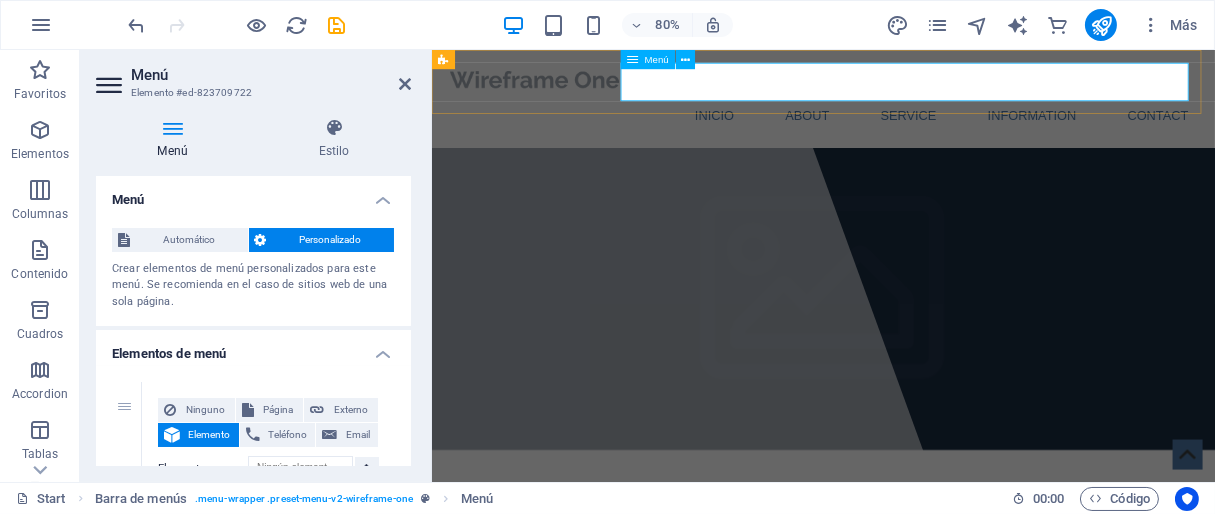 click on "Inicio About Service Information Contact" at bounding box center (921, 132) 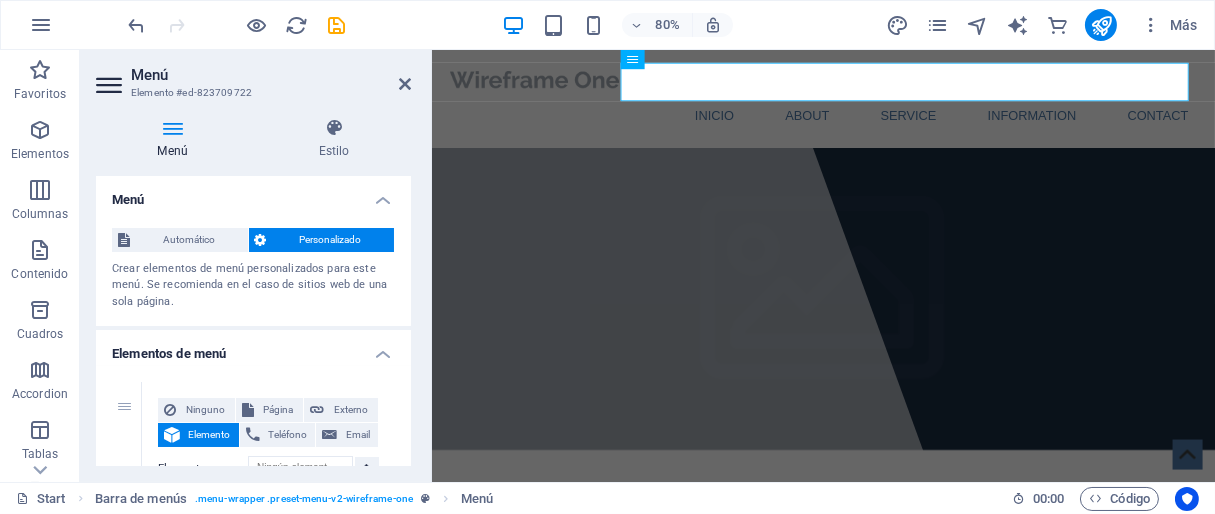 scroll, scrollTop: 184, scrollLeft: 0, axis: vertical 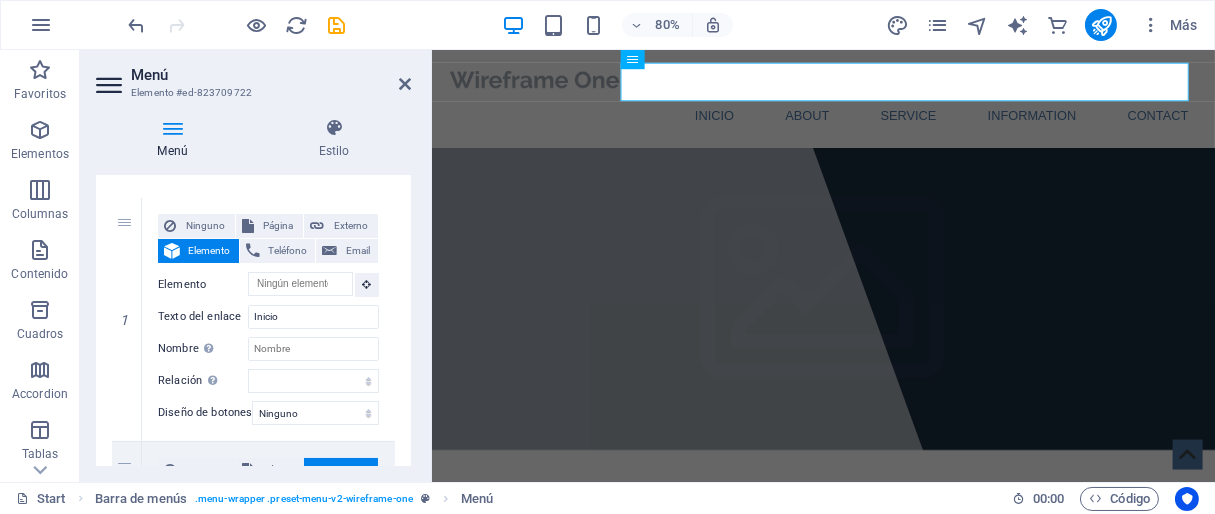 type on "#ed-823709740" 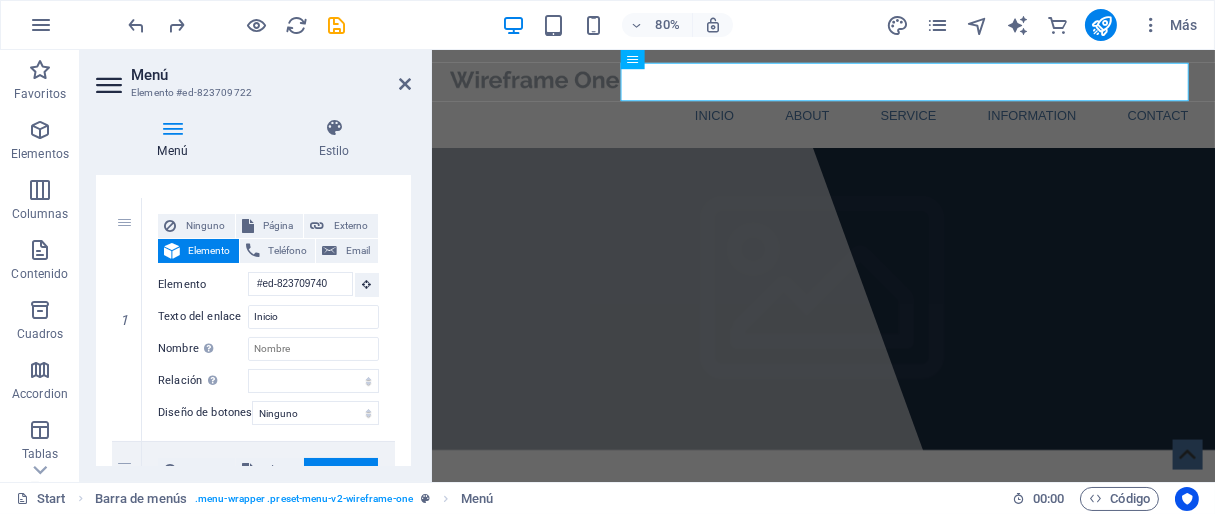 select 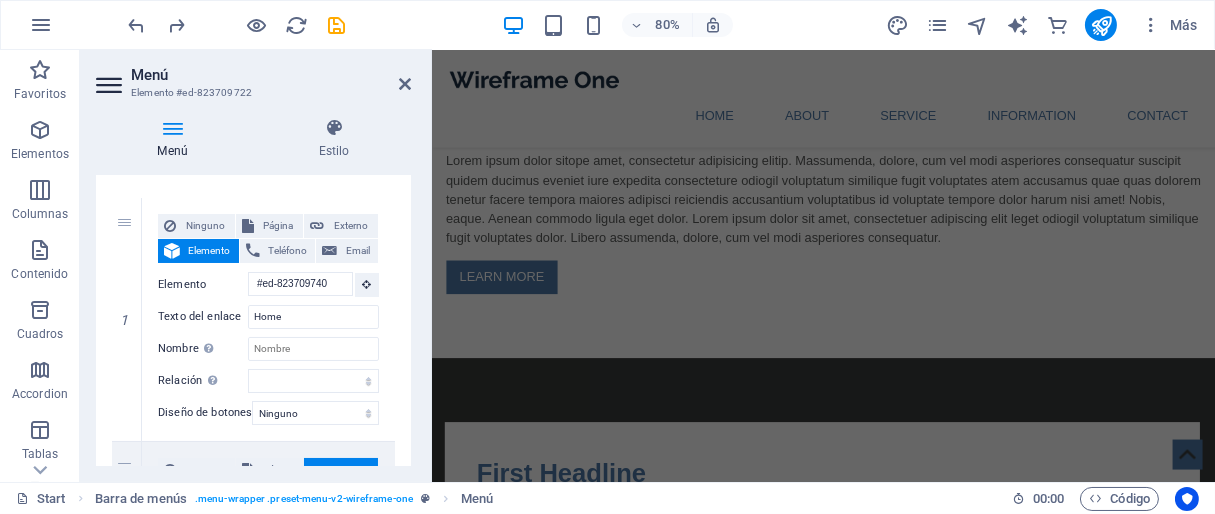 scroll, scrollTop: 963, scrollLeft: 0, axis: vertical 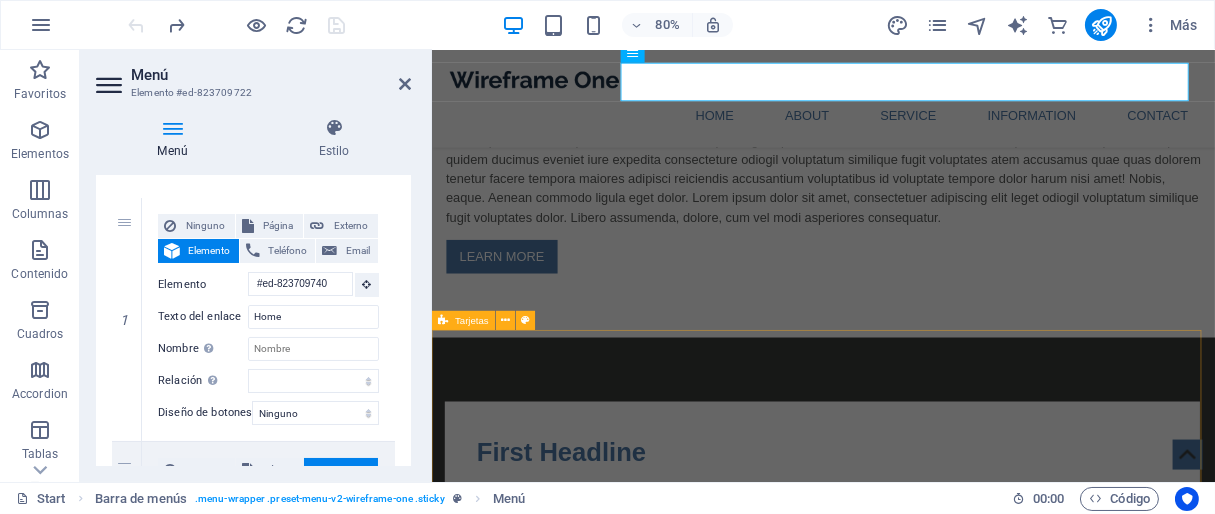 click on "Headline Lorem ipsum dolor sit amet, consectetuer adipiscing elit. Aenean commodo ligula eget dolor. Lorem ipsum dolor sit amet. Headline Lorem ipsum dolor sit amet, consectetuer adipiscing elit. Aenean commodo ligula eget dolor. Lorem ipsum dolor sit amet. Headline Lorem ipsum dolor sit amet, consectetuer adipiscing elit. Aenean commodo ligula eget dolor. Lorem ipsum dolor sit amet." at bounding box center (920, 1951) 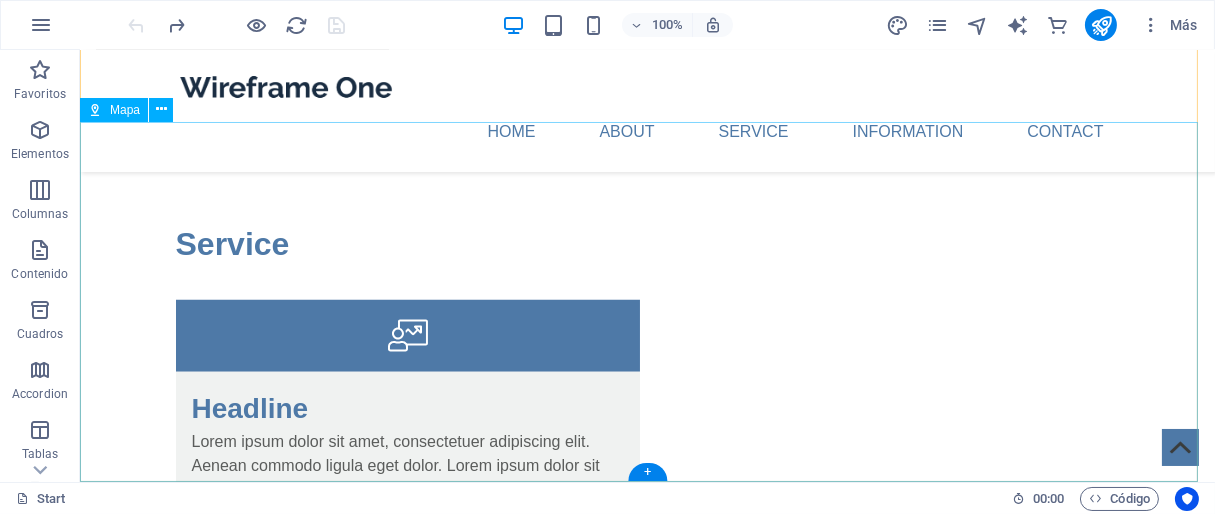 scroll, scrollTop: 5007, scrollLeft: 0, axis: vertical 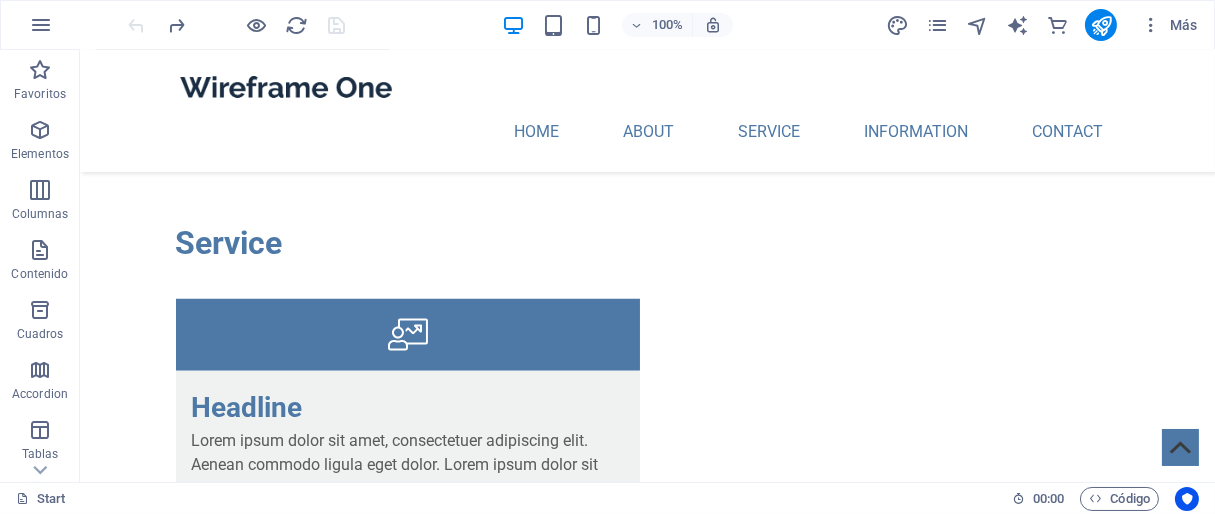 drag, startPoint x: 1204, startPoint y: 448, endPoint x: 1187, endPoint y: 470, distance: 27.802877 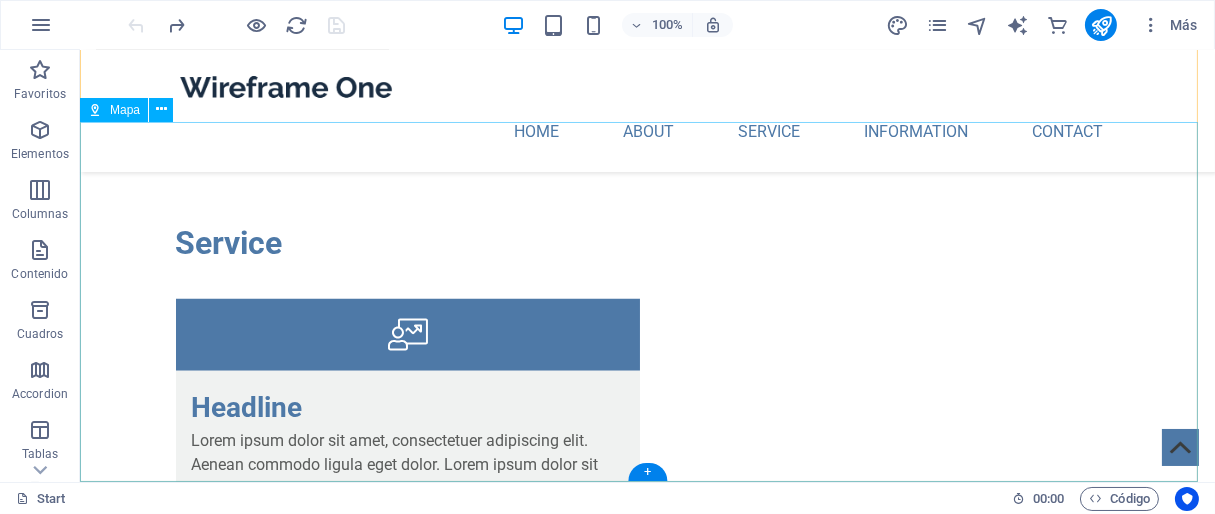 click on "← Mover a la izquierda → Mover a la derecha ↑ Mover hacia arriba ↓ Mover hacia abajo + Ampliar - Reducir Inicio Saltar hacia la izquierda un 75 % Fin Saltar hacia la derecha un 75 % Re Pág Saltar hacia arriba un 75 % Av Pág Saltar hacia abajo un 75 % Mapa Relieve Satélite Etiquetas Combinaciones de teclas Datos del mapa Datos del mapa ©2025 Google Datos del mapa ©2025 Google 1 km  Haz clic para alternar entre unidades métricas e imperiales Términos Notificar un problema de Maps" at bounding box center (647, 4282) 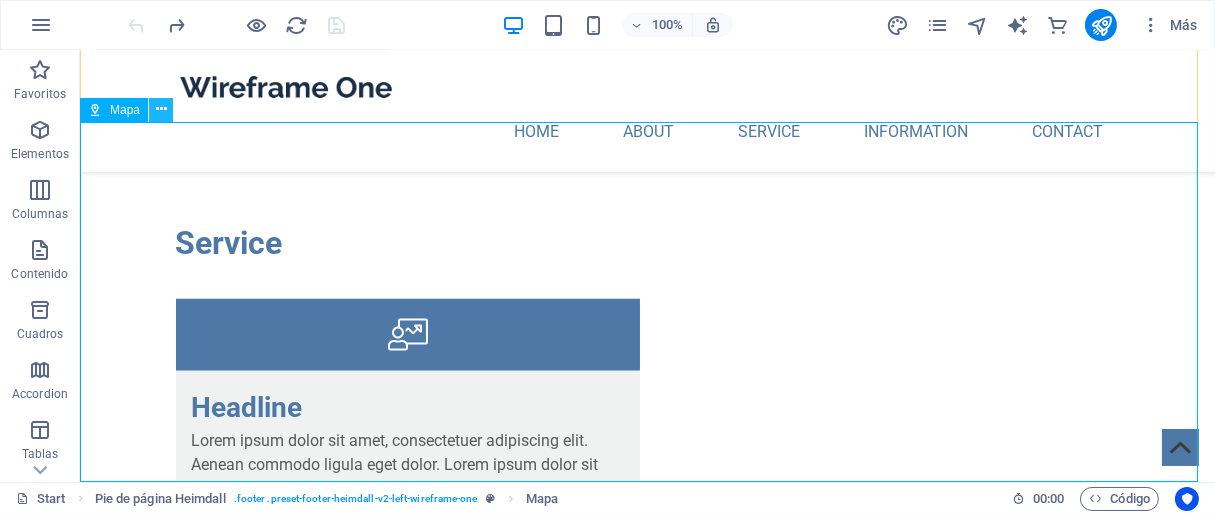 click at bounding box center (161, 109) 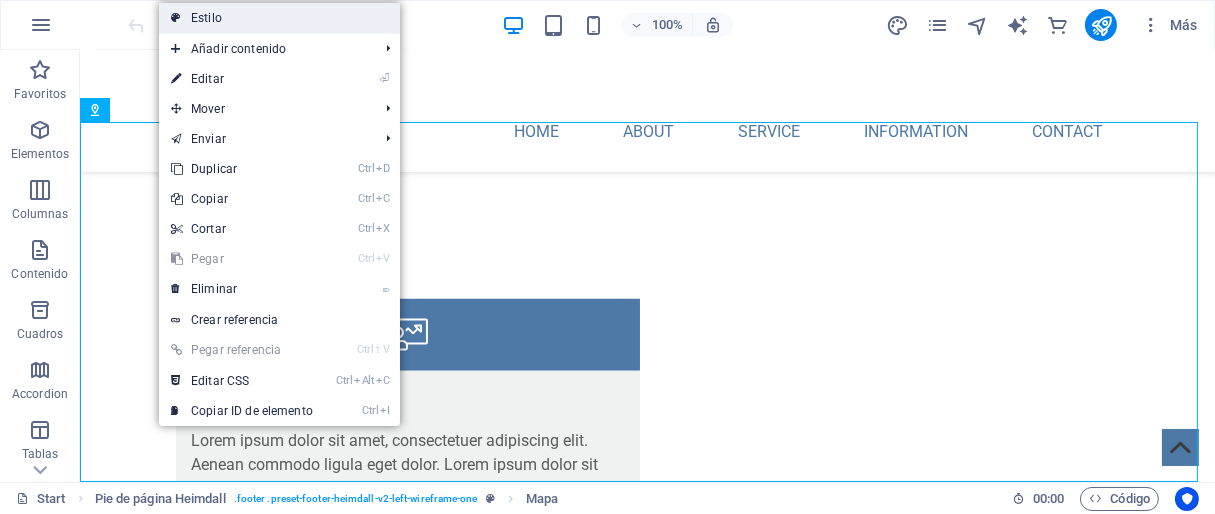 click on "Estilo" at bounding box center [279, 18] 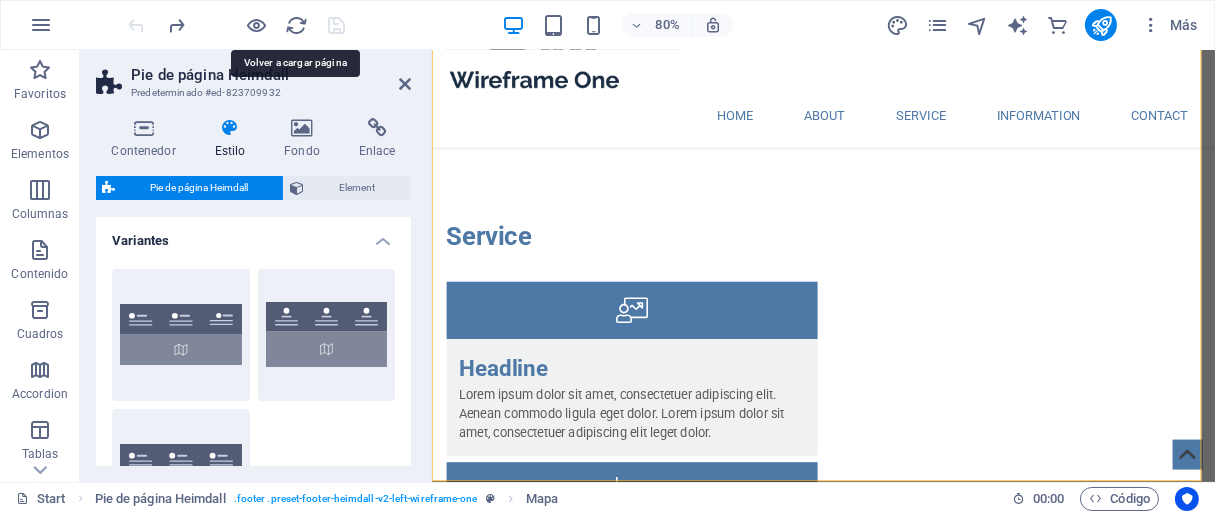 scroll, scrollTop: 4915, scrollLeft: 0, axis: vertical 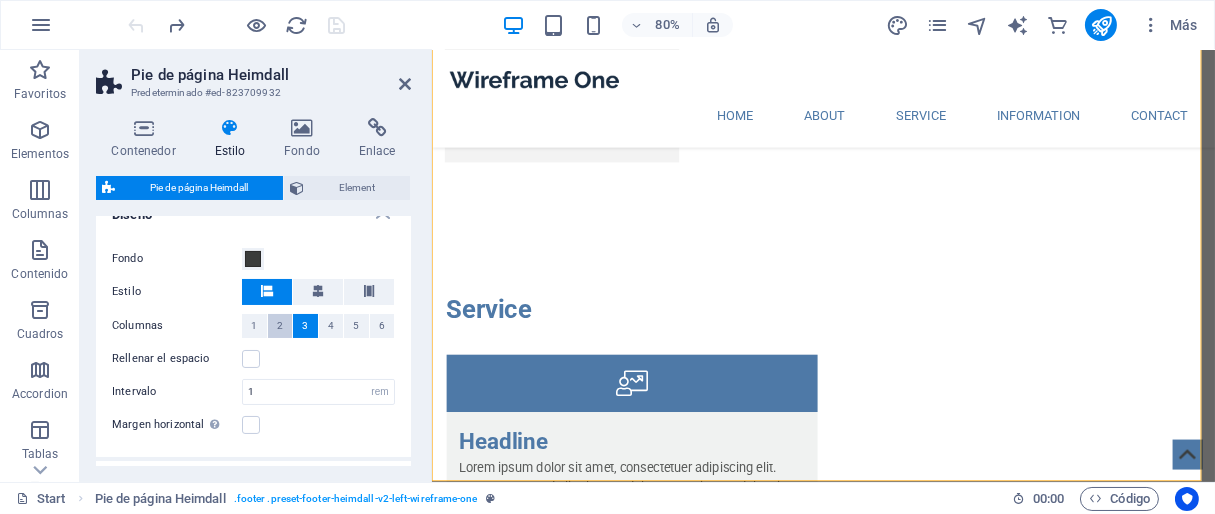 click on "2" at bounding box center [280, 326] 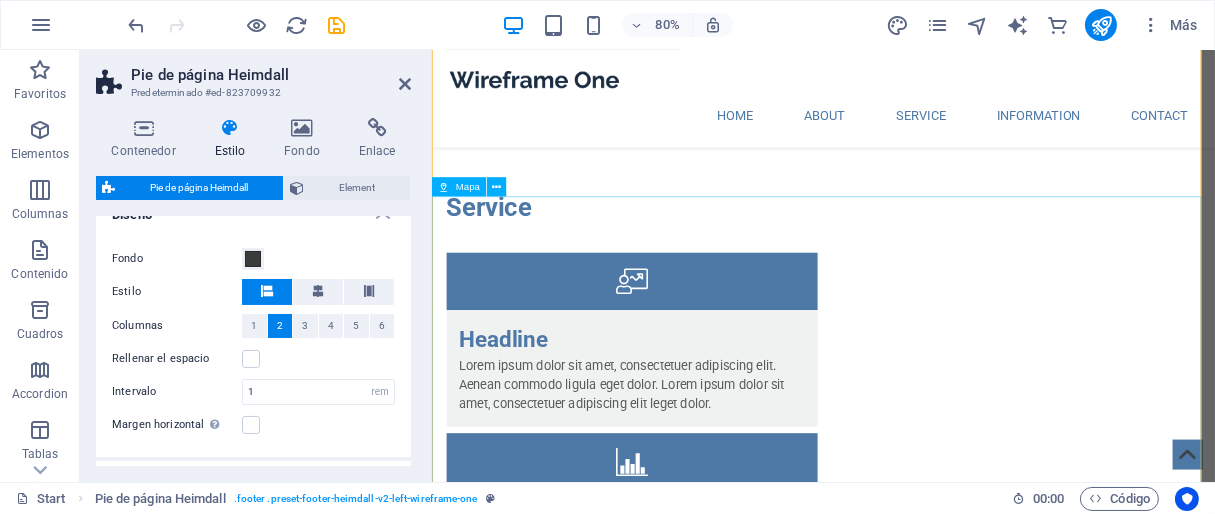 scroll, scrollTop: 5047, scrollLeft: 0, axis: vertical 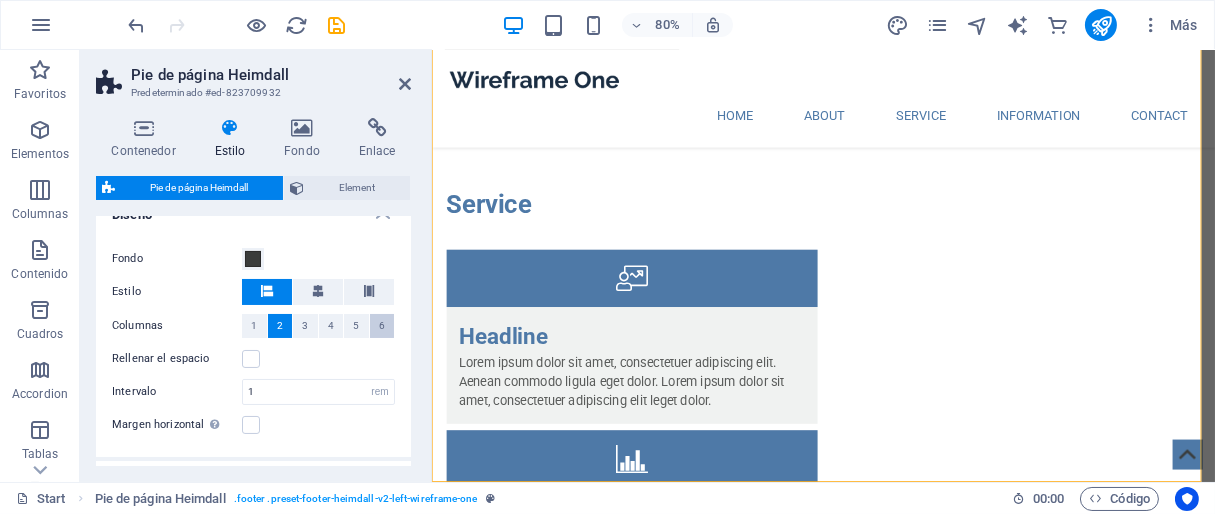 click on "6" at bounding box center (382, 326) 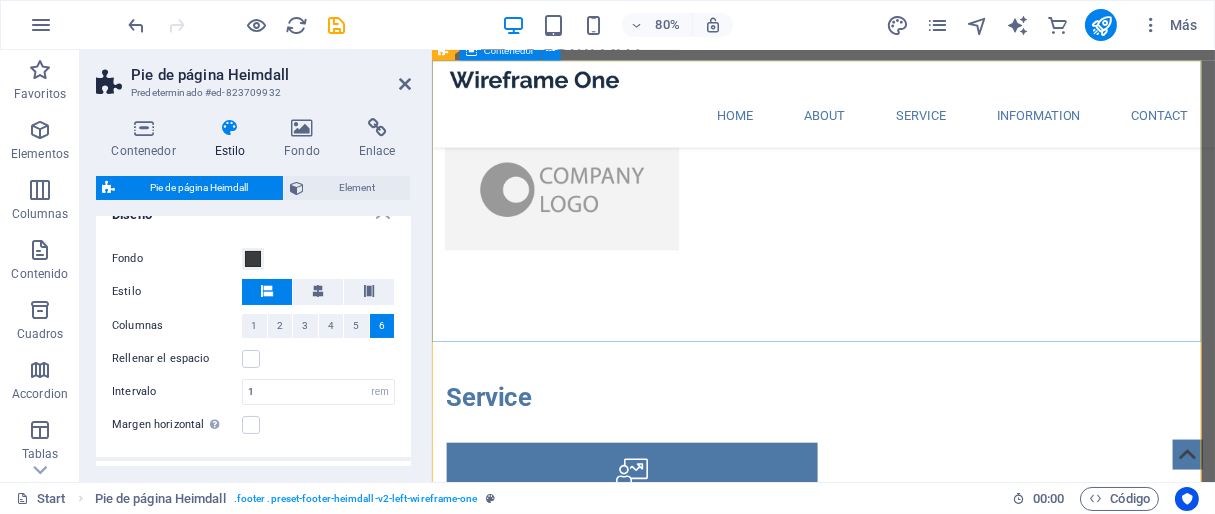 scroll, scrollTop: 4620, scrollLeft: 0, axis: vertical 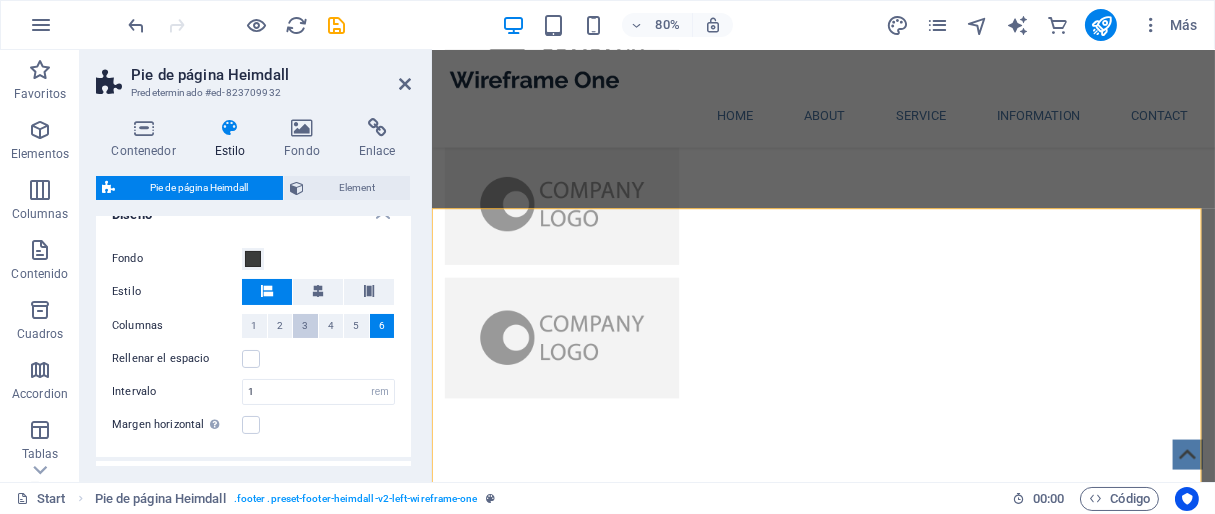 click on "3" at bounding box center [305, 326] 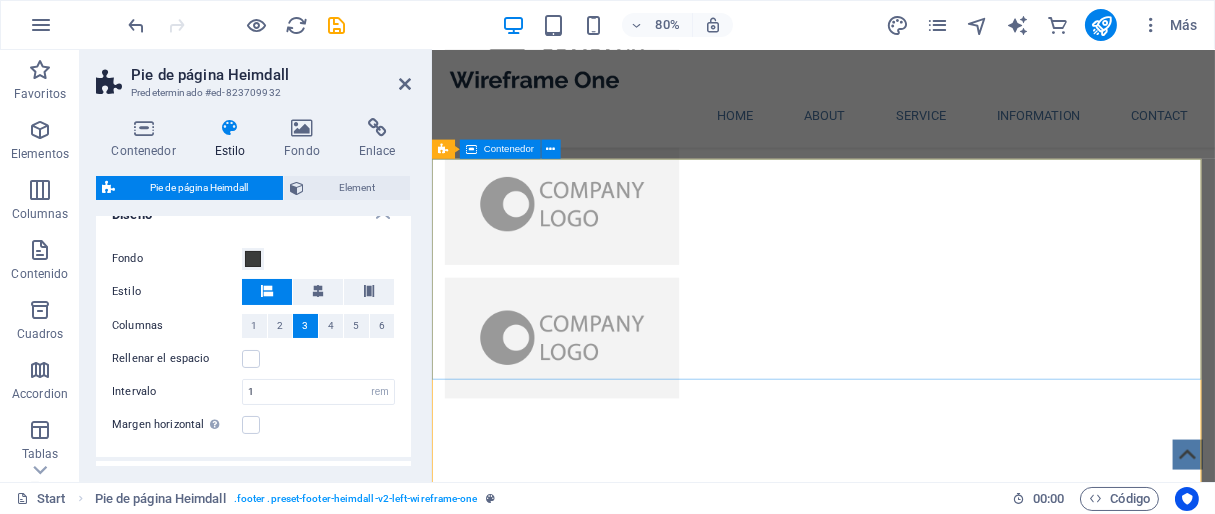 scroll, scrollTop: 4915, scrollLeft: 0, axis: vertical 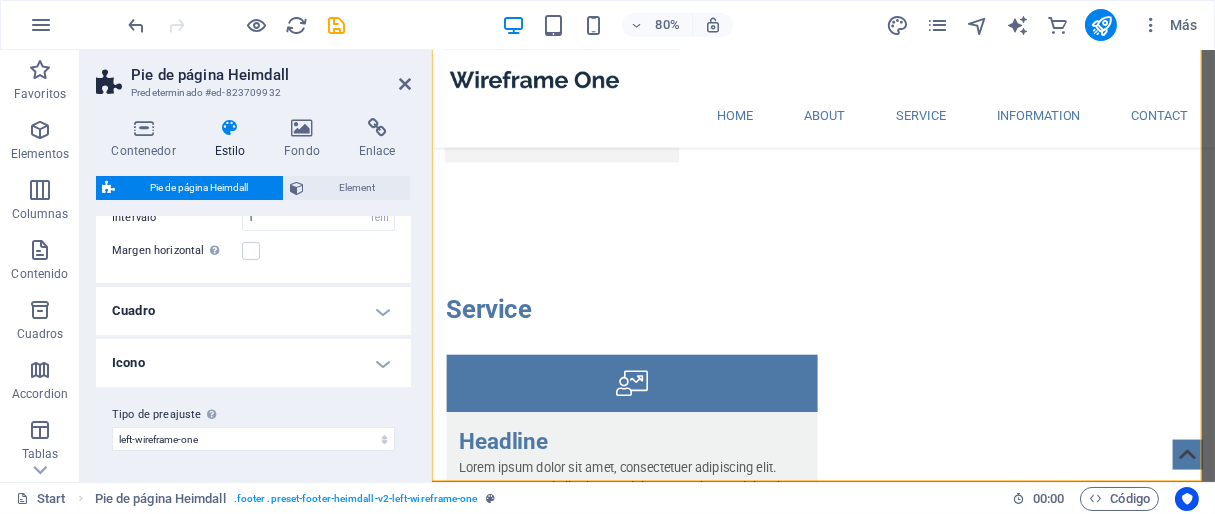 click on "Icono" at bounding box center (253, 363) 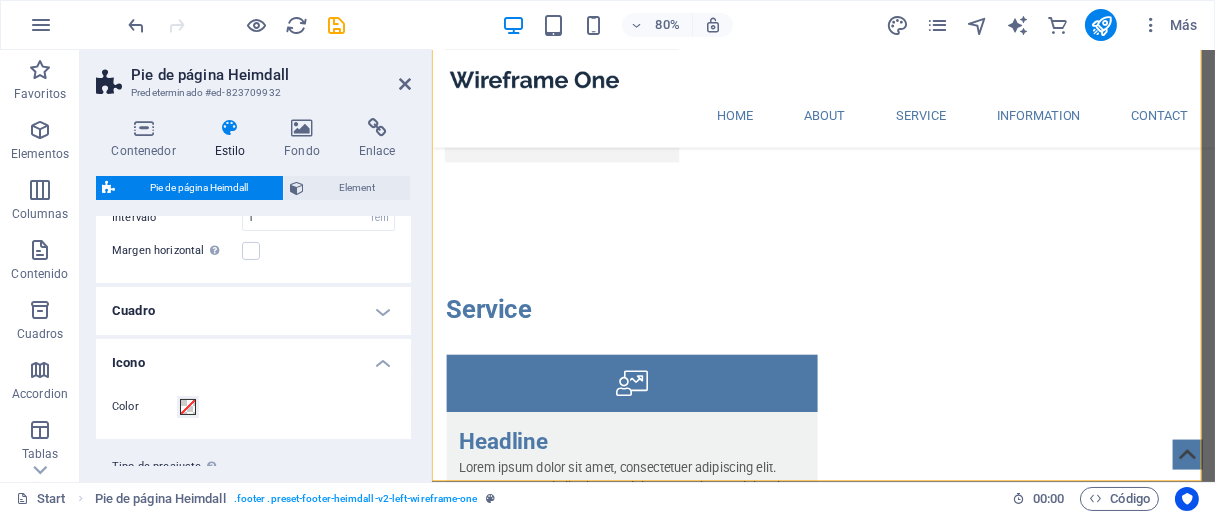 click on "Icono" at bounding box center [253, 357] 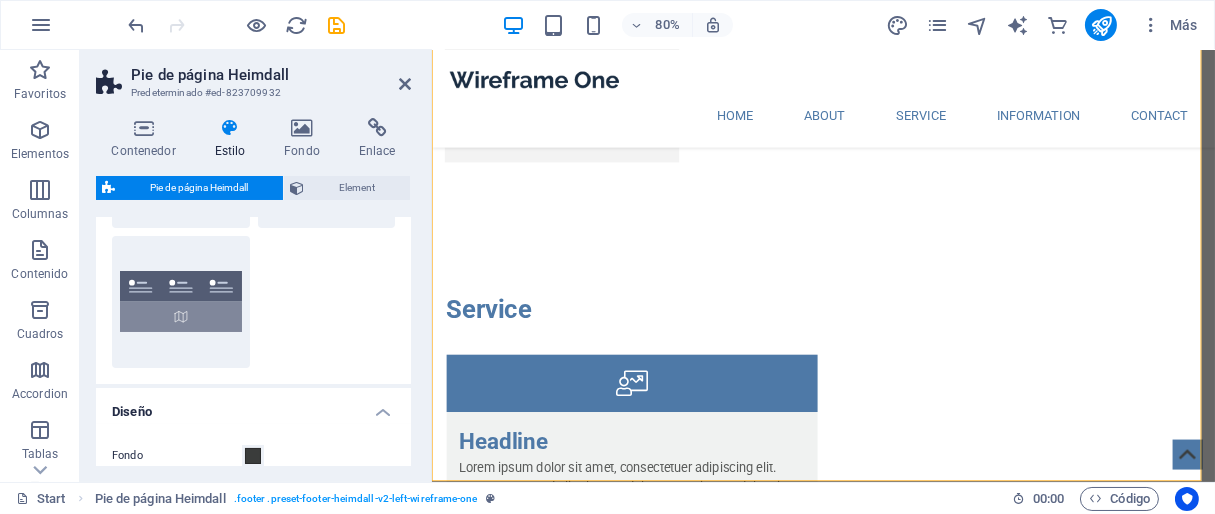 scroll, scrollTop: 0, scrollLeft: 0, axis: both 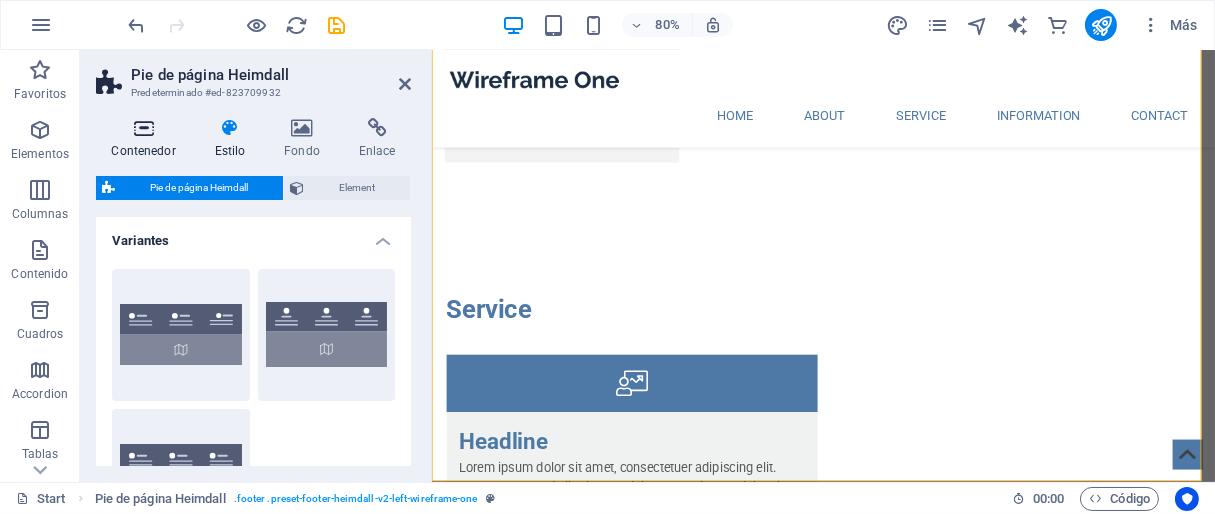 click at bounding box center (143, 128) 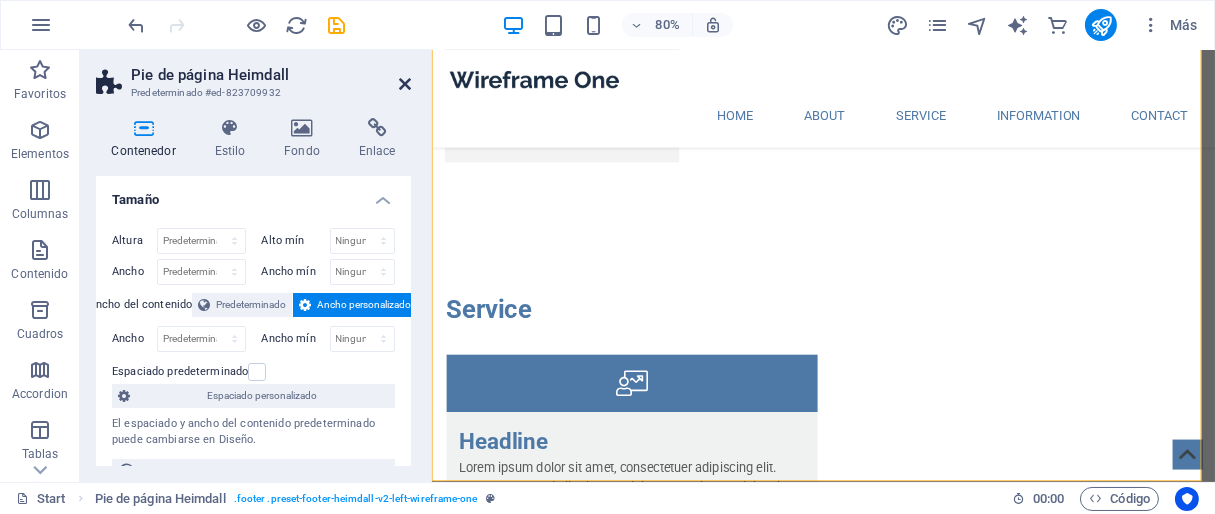 click at bounding box center [405, 84] 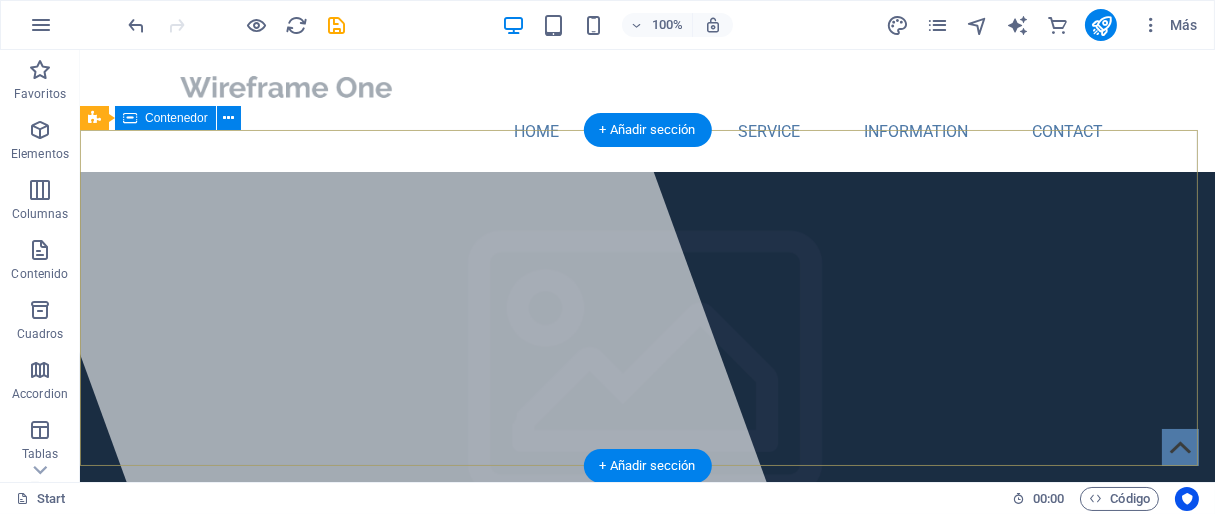 scroll, scrollTop: 0, scrollLeft: 0, axis: both 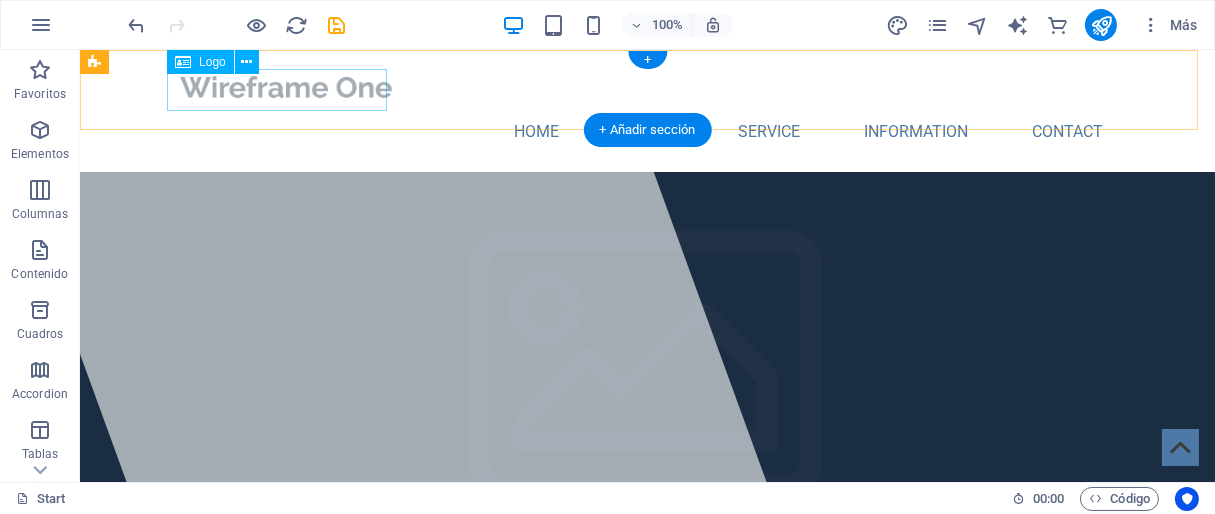 click at bounding box center [648, 87] 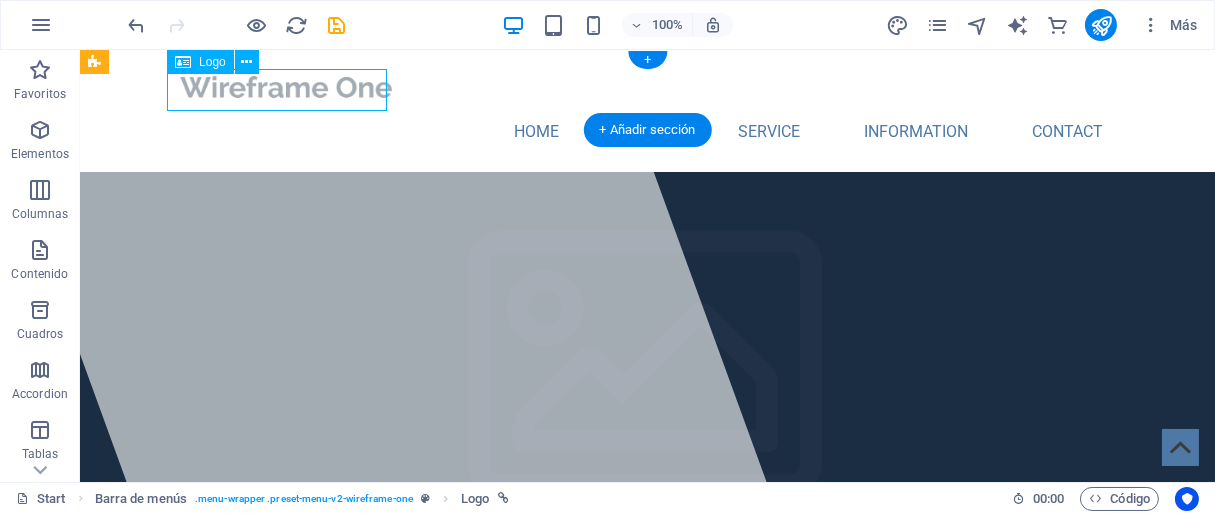click at bounding box center [648, 87] 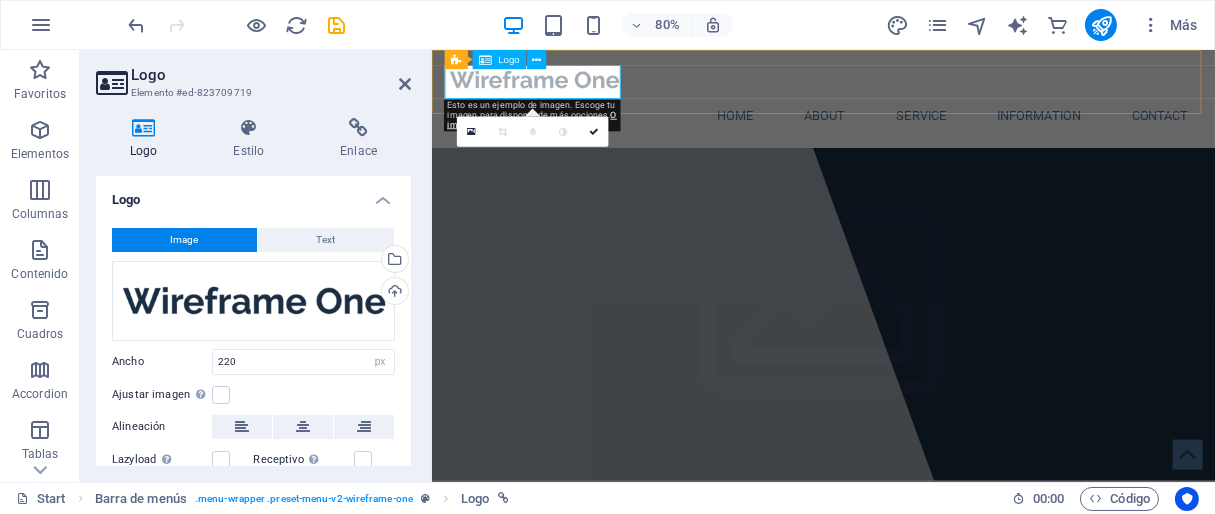 click at bounding box center [921, 87] 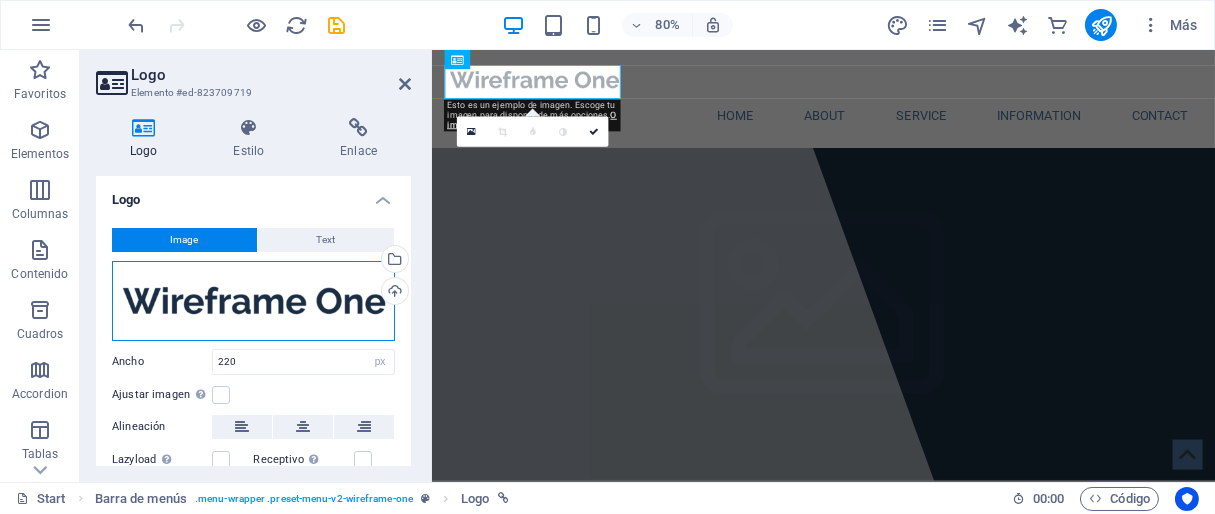 click on "Arrastra archivos aquí, haz clic para escoger archivos o  selecciona archivos de Archivos o de nuestra galería gratuita de fotos y vídeos" at bounding box center [253, 301] 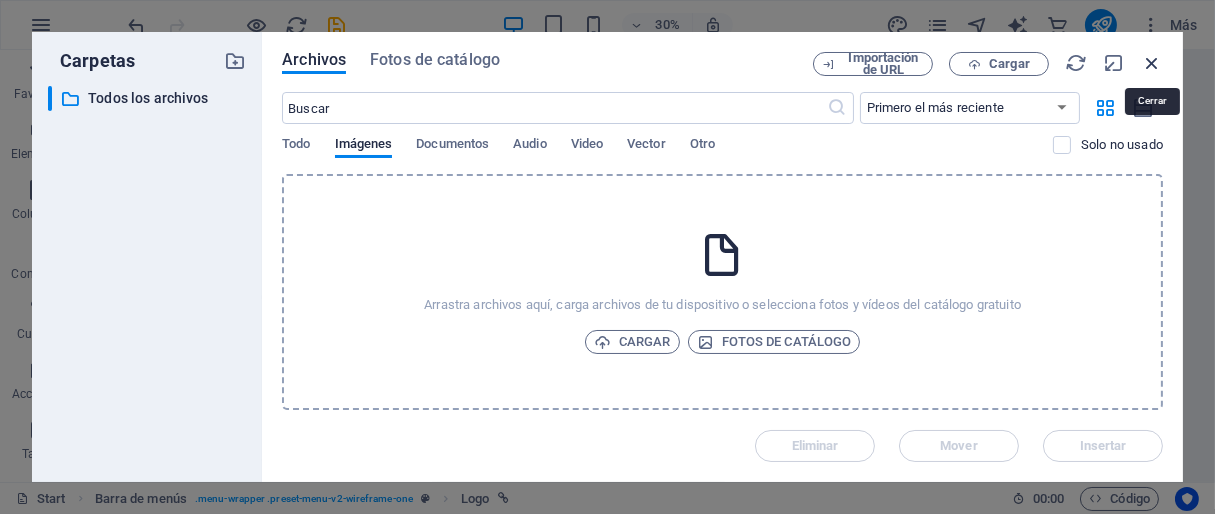 click at bounding box center (1152, 63) 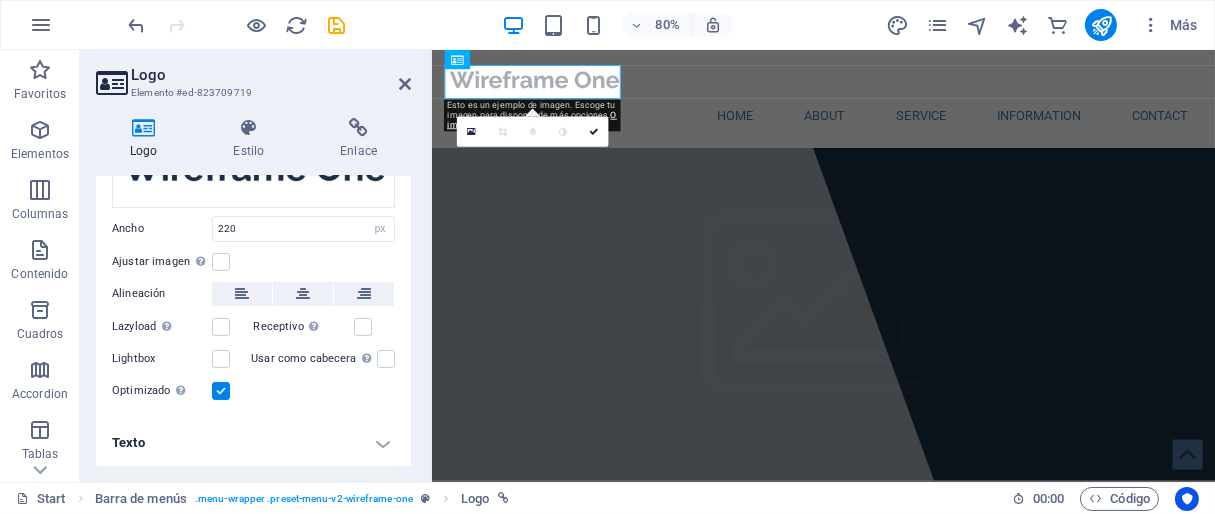 scroll, scrollTop: 0, scrollLeft: 0, axis: both 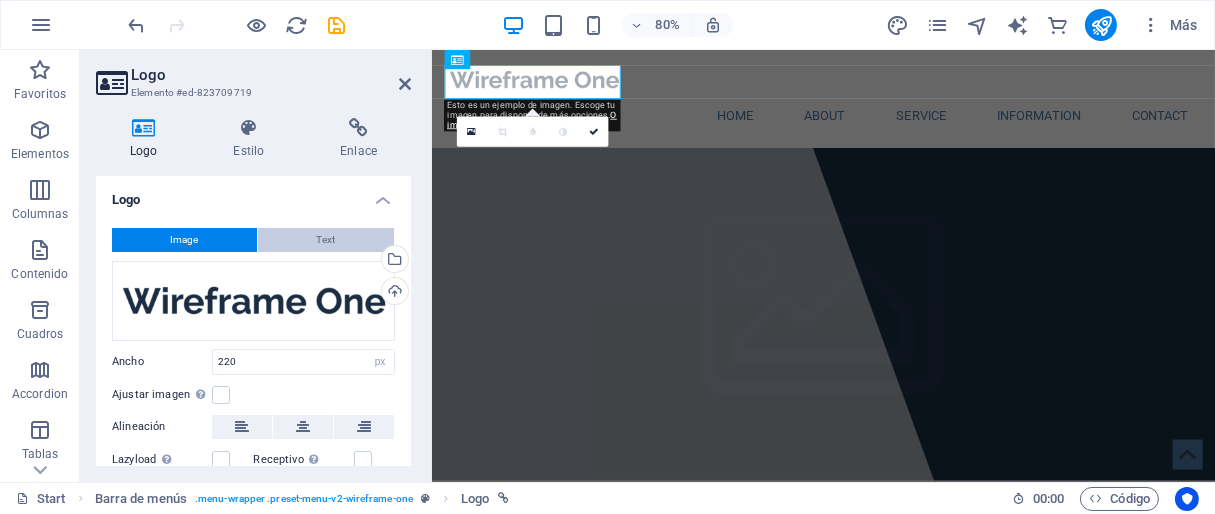 click on "Text" at bounding box center (326, 240) 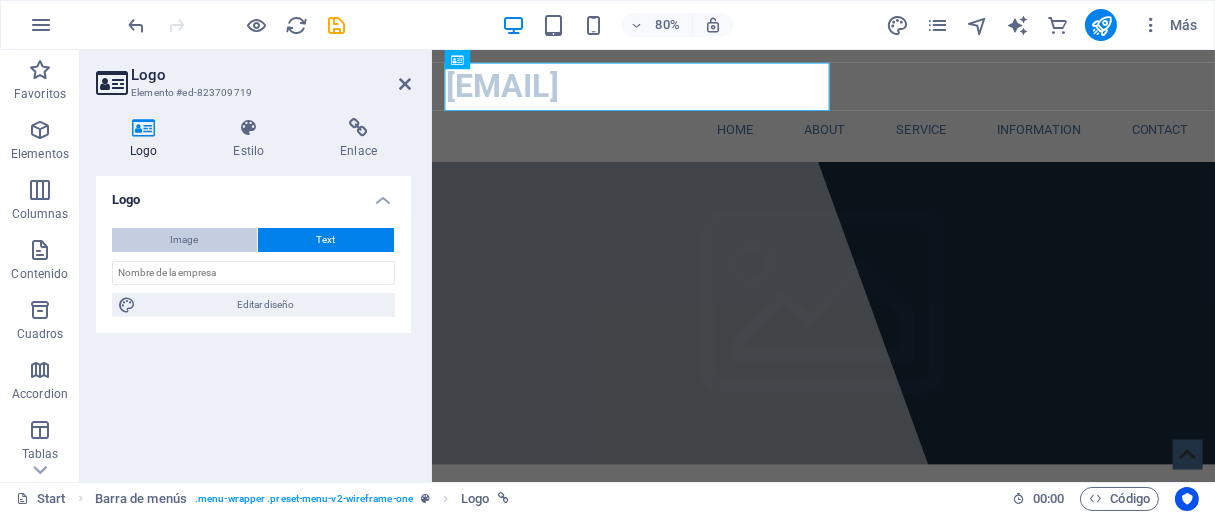 click on "Image" at bounding box center (184, 240) 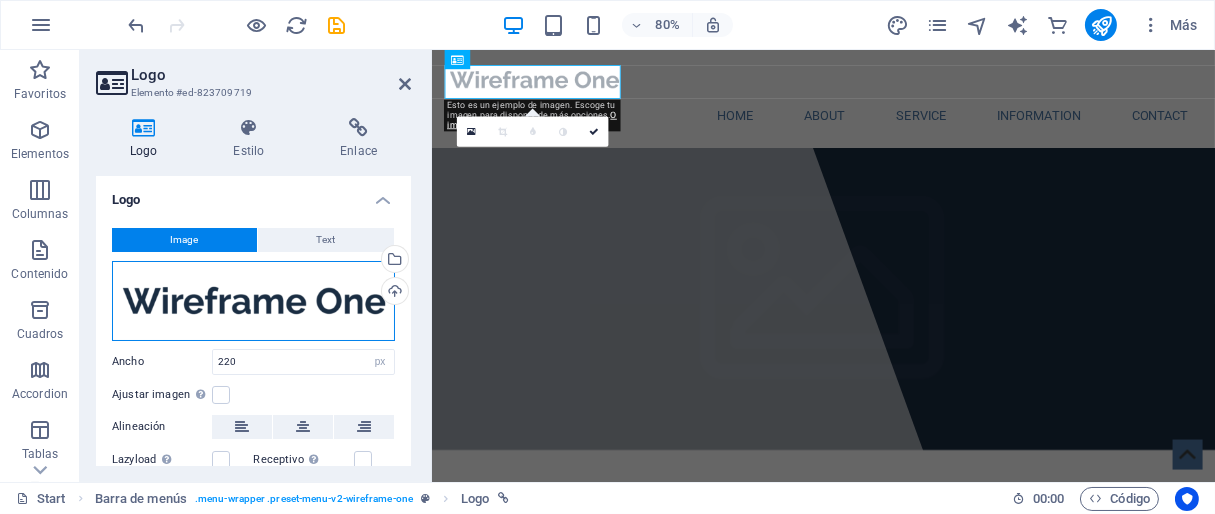 click on "Arrastra archivos aquí, haz clic para escoger archivos o  selecciona archivos de Archivos o de nuestra galería gratuita de fotos y vídeos" at bounding box center [253, 301] 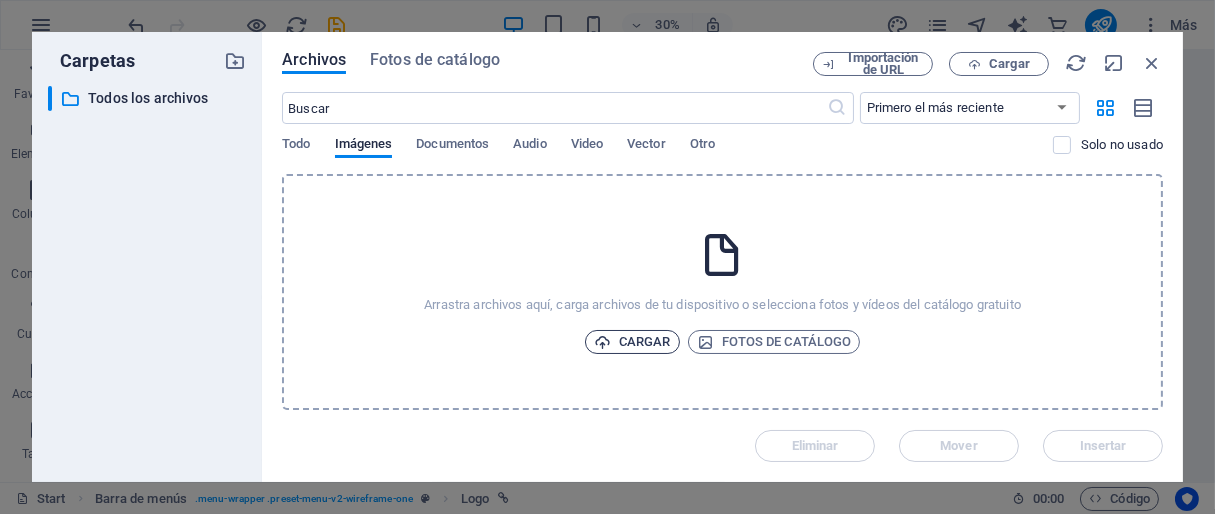 click on "Cargar" at bounding box center (632, 342) 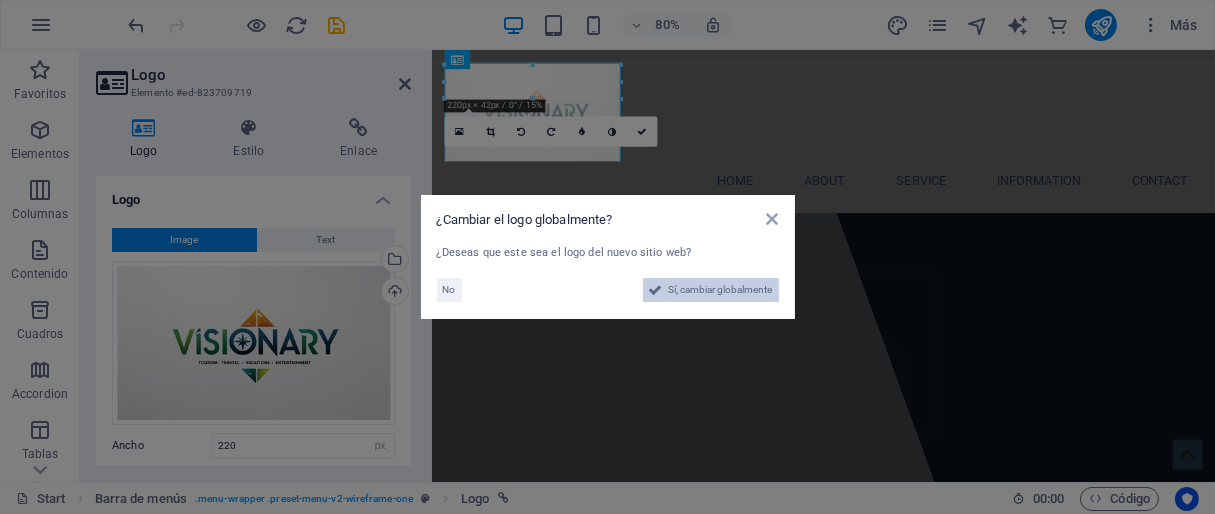 click on "Sí, cambiar globalmente" at bounding box center (721, 290) 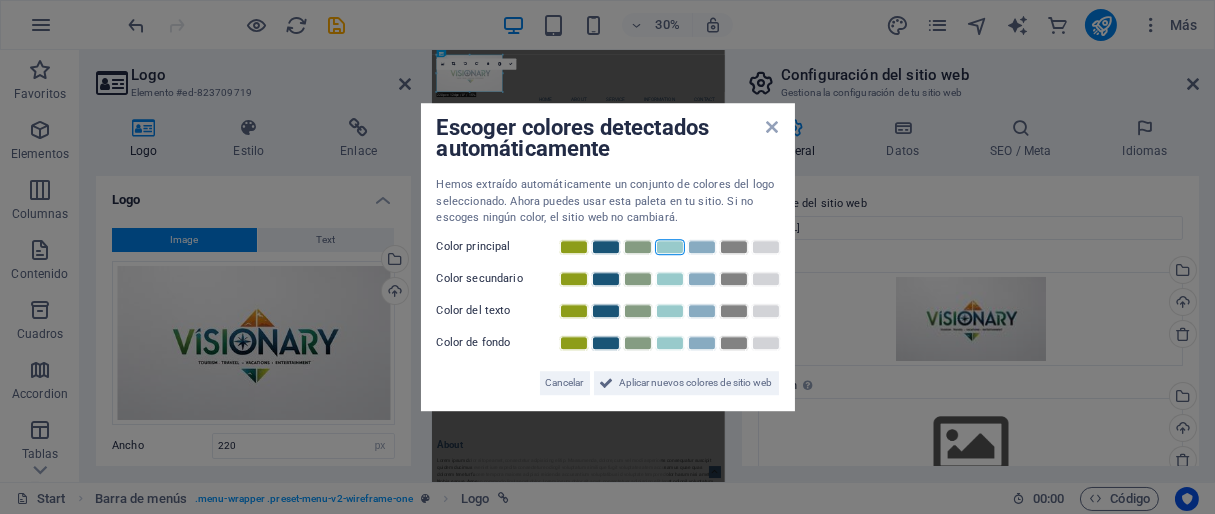 click at bounding box center (670, 247) 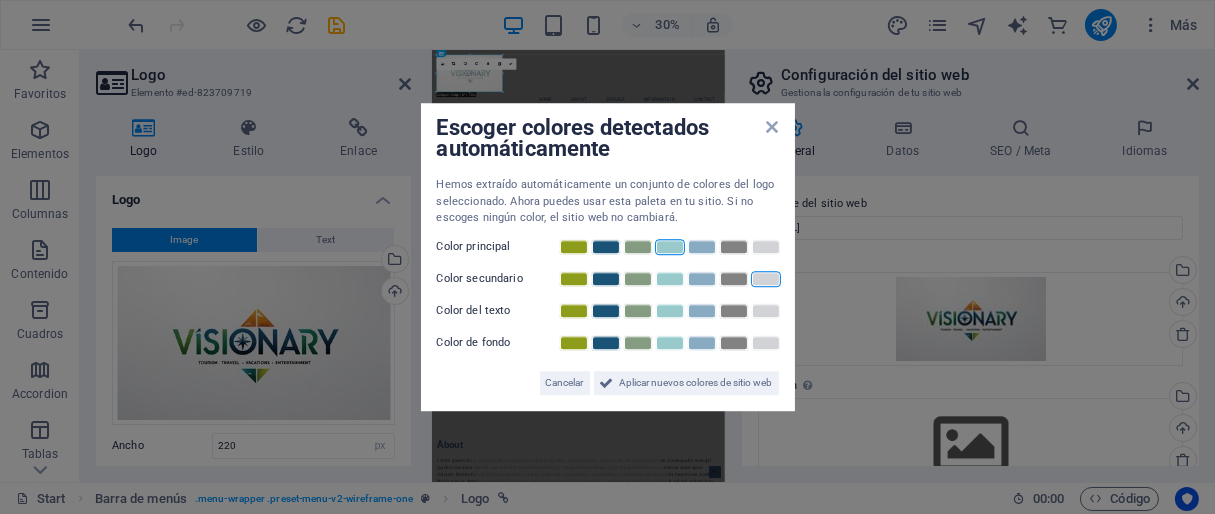 click at bounding box center [766, 279] 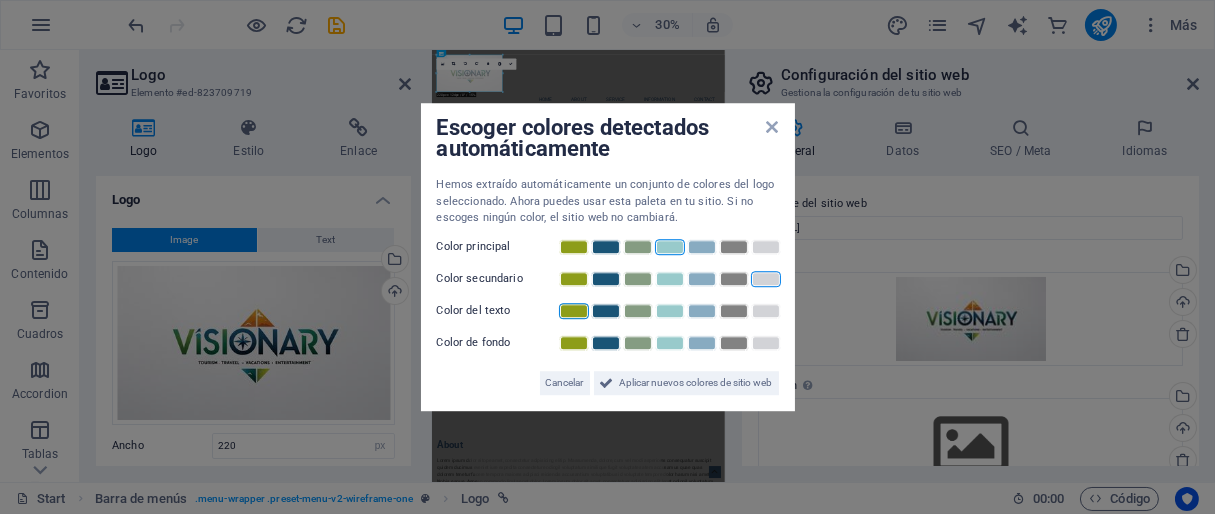 click at bounding box center (574, 311) 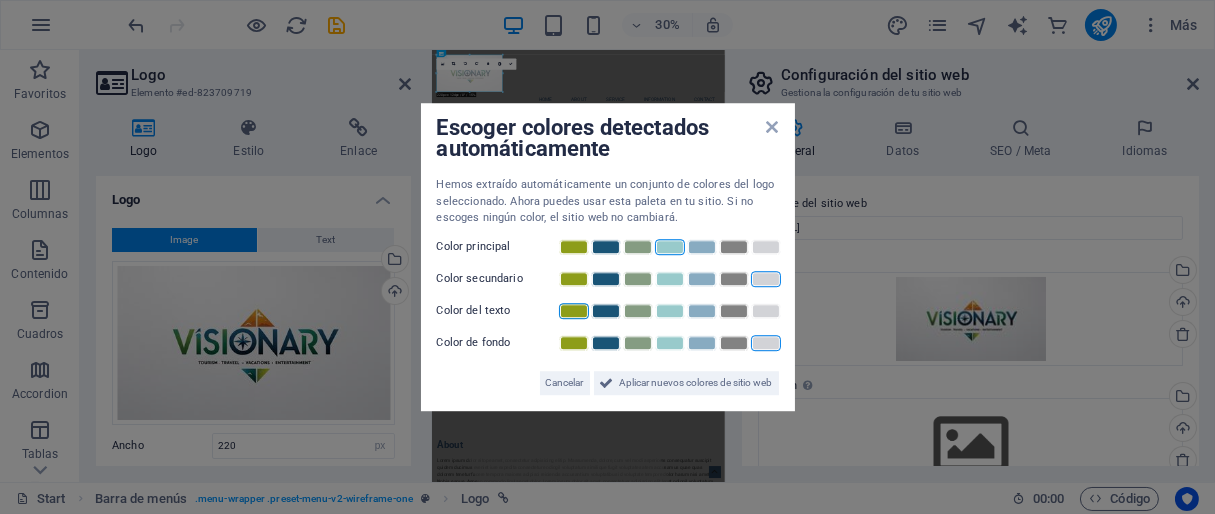 click at bounding box center (766, 343) 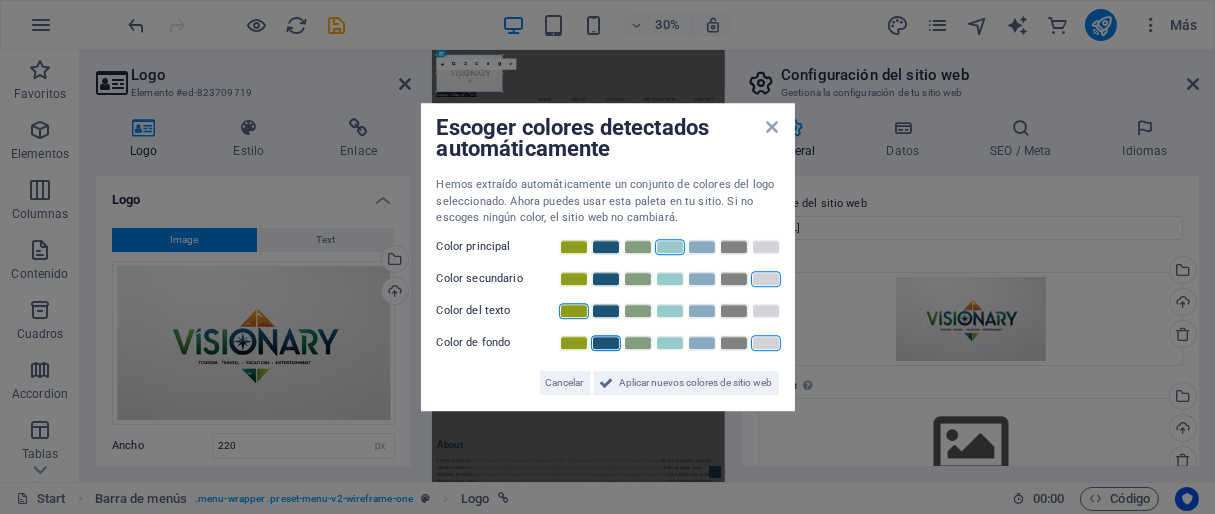 click at bounding box center (606, 343) 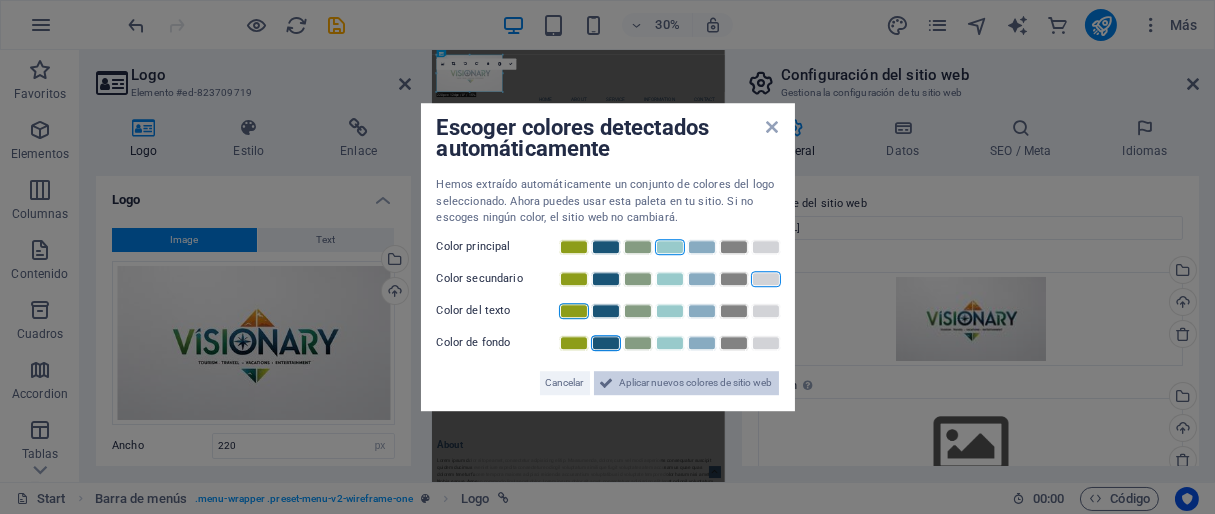 click on "Aplicar nuevos colores de sitio web" at bounding box center (696, 383) 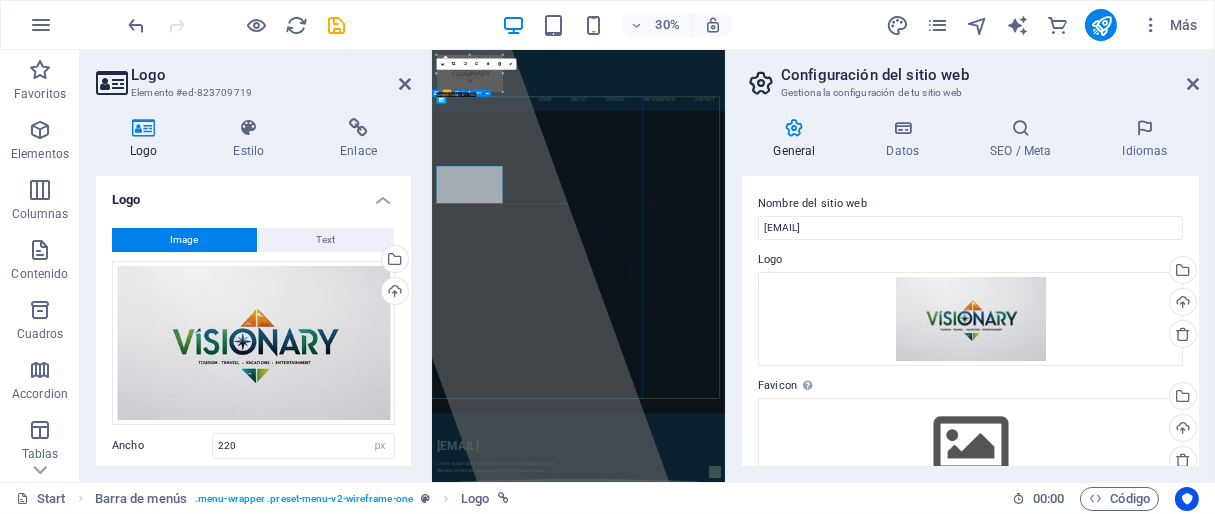 scroll, scrollTop: 0, scrollLeft: 0, axis: both 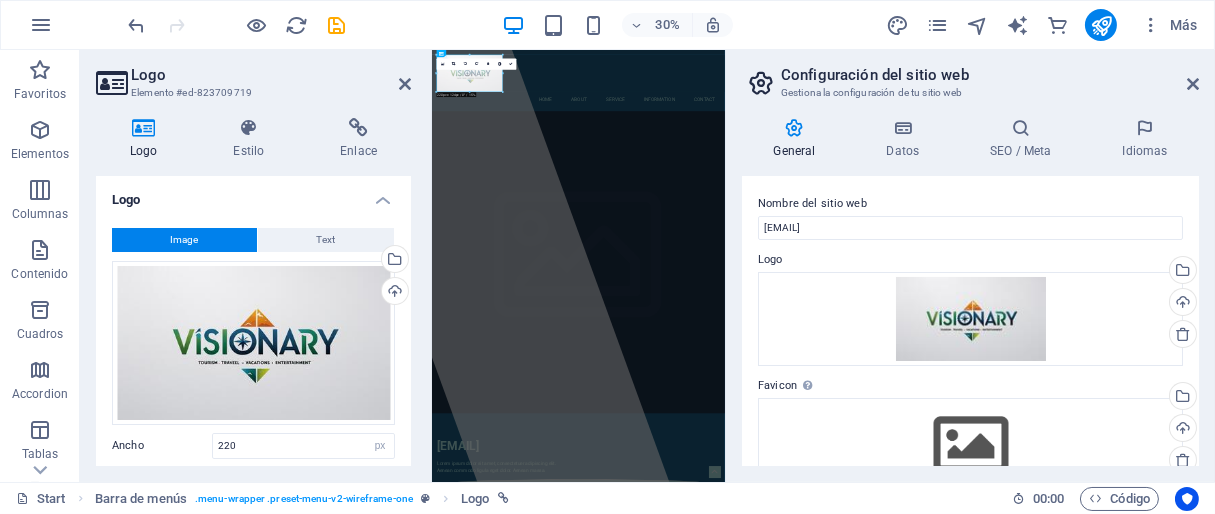 click at bounding box center (920, 128) 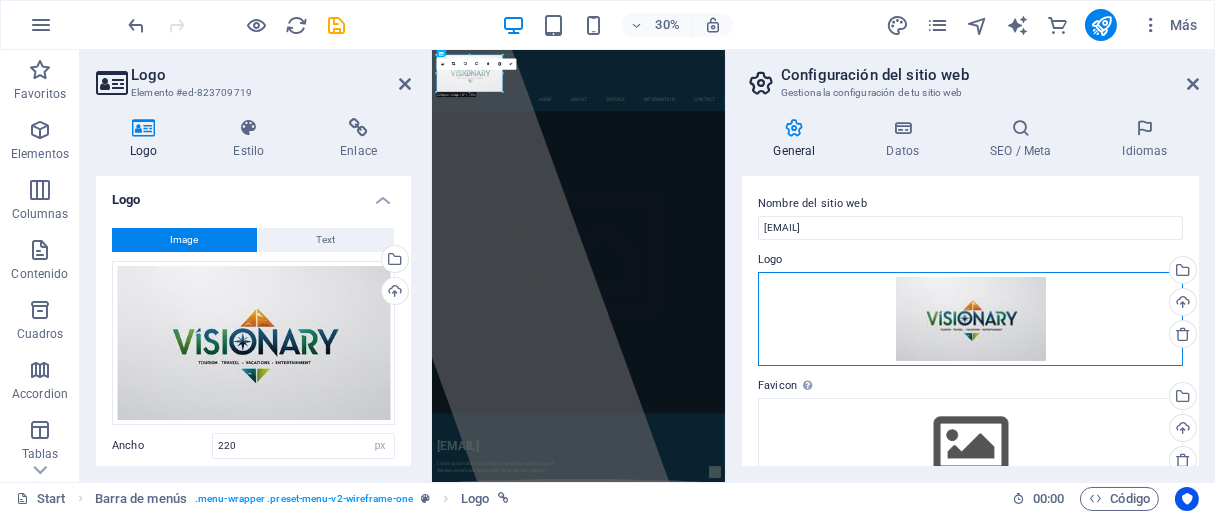 click on "Arrastra archivos aquí, haz clic para escoger archivos o  selecciona archivos de Archivos o de nuestra galería gratuita de fotos y vídeos" at bounding box center [970, 319] 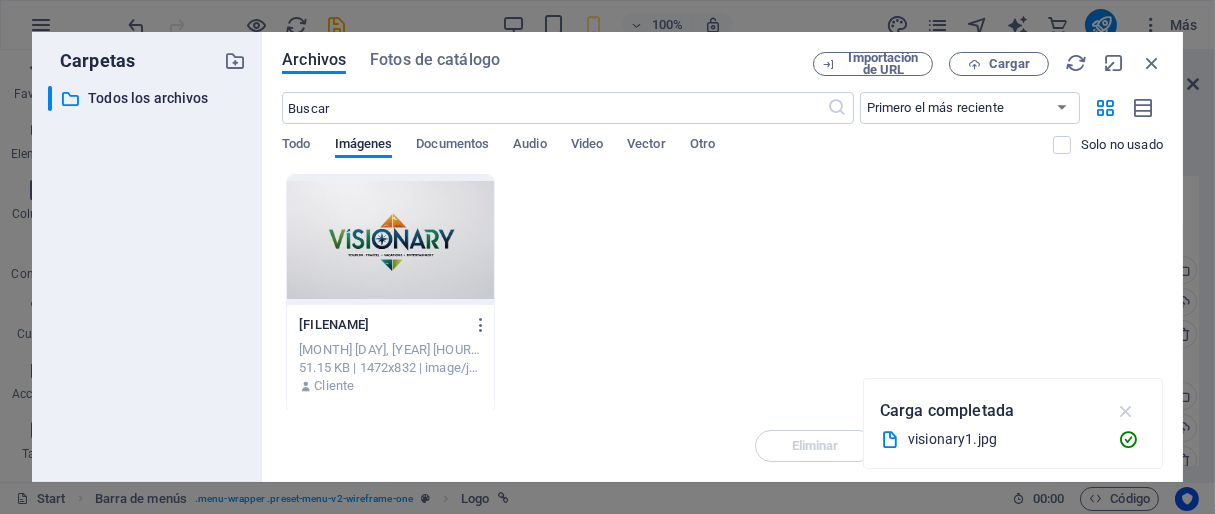 click at bounding box center [1126, 411] 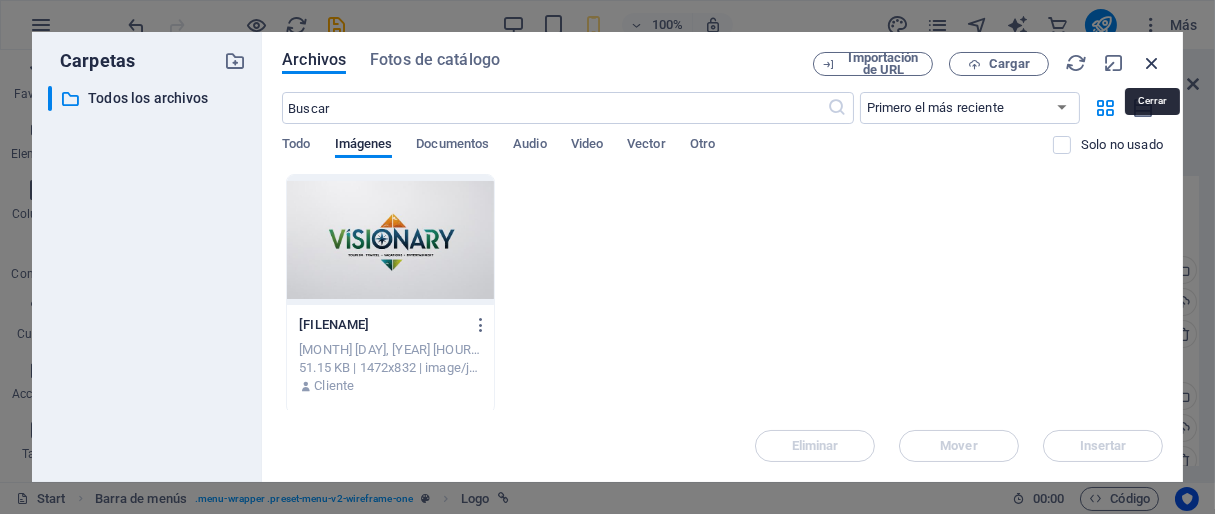 click at bounding box center (1152, 63) 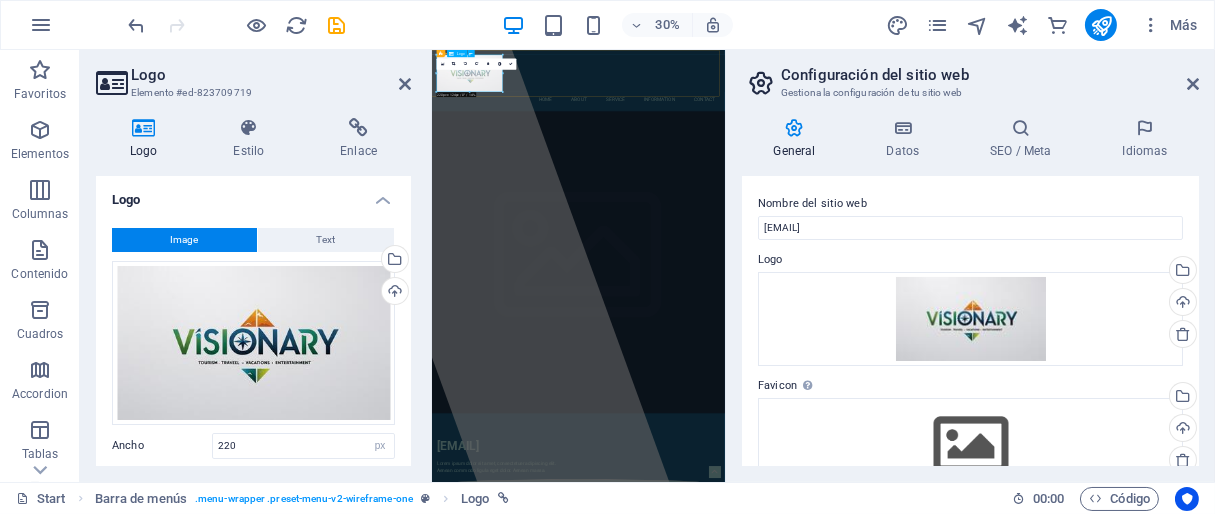 click at bounding box center (920, 128) 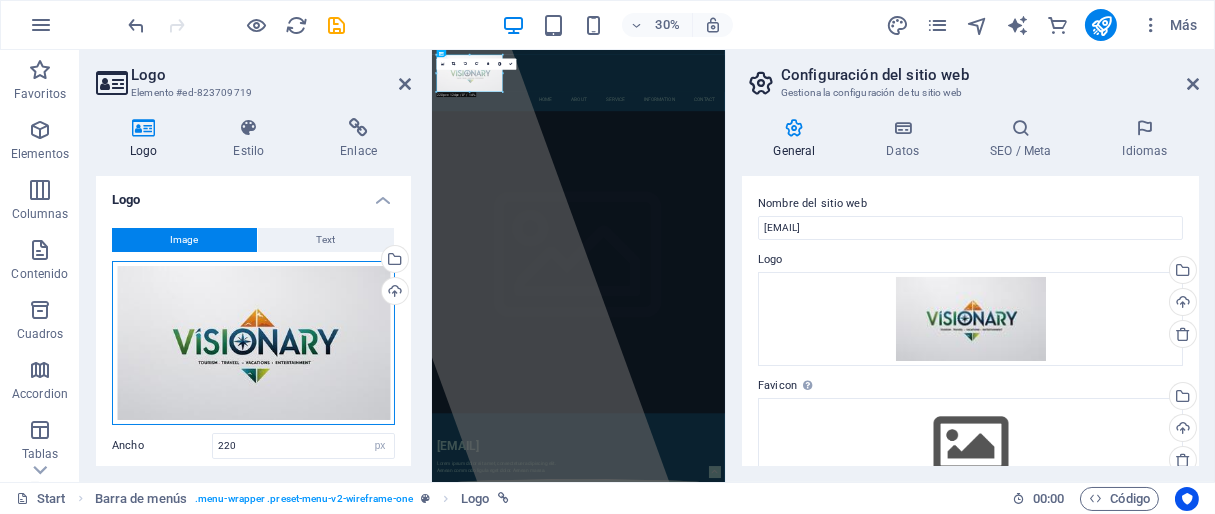 click on "Arrastra archivos aquí, haz clic para escoger archivos o  selecciona archivos de Archivos o de nuestra galería gratuita de fotos y vídeos" at bounding box center [253, 343] 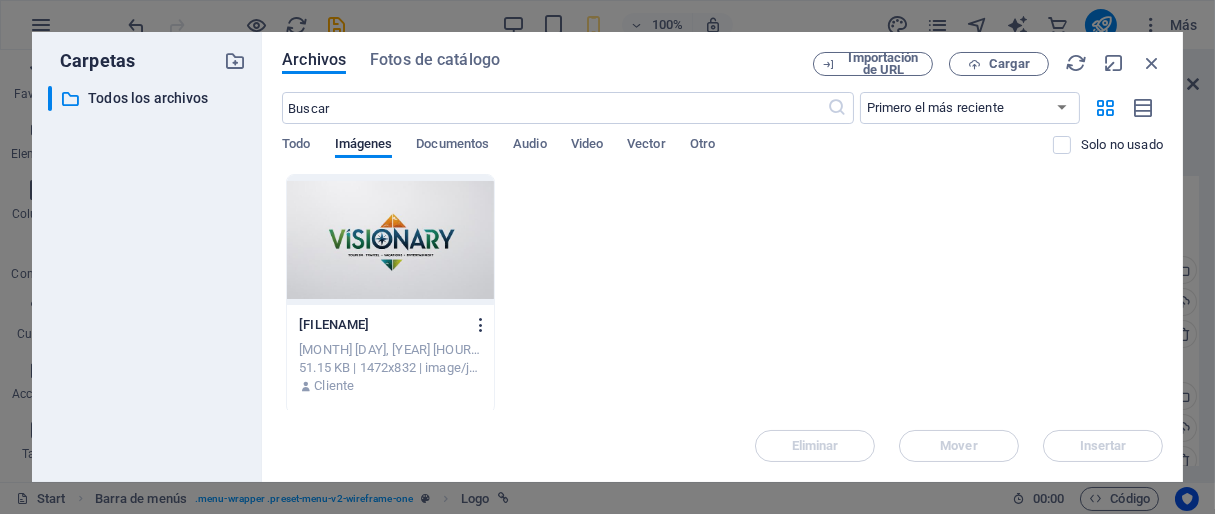 click at bounding box center (481, 325) 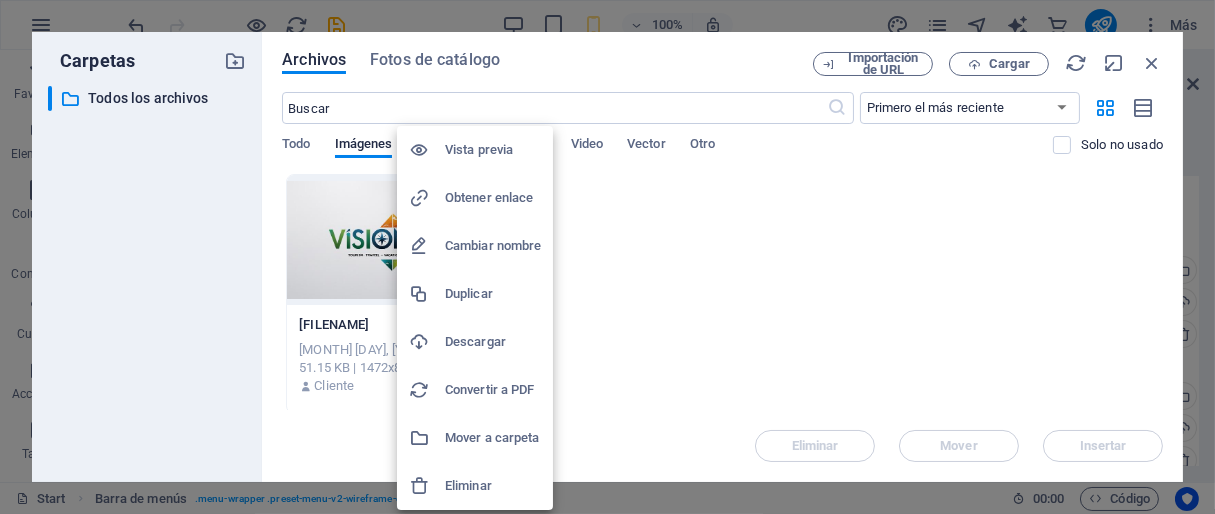 click at bounding box center (607, 257) 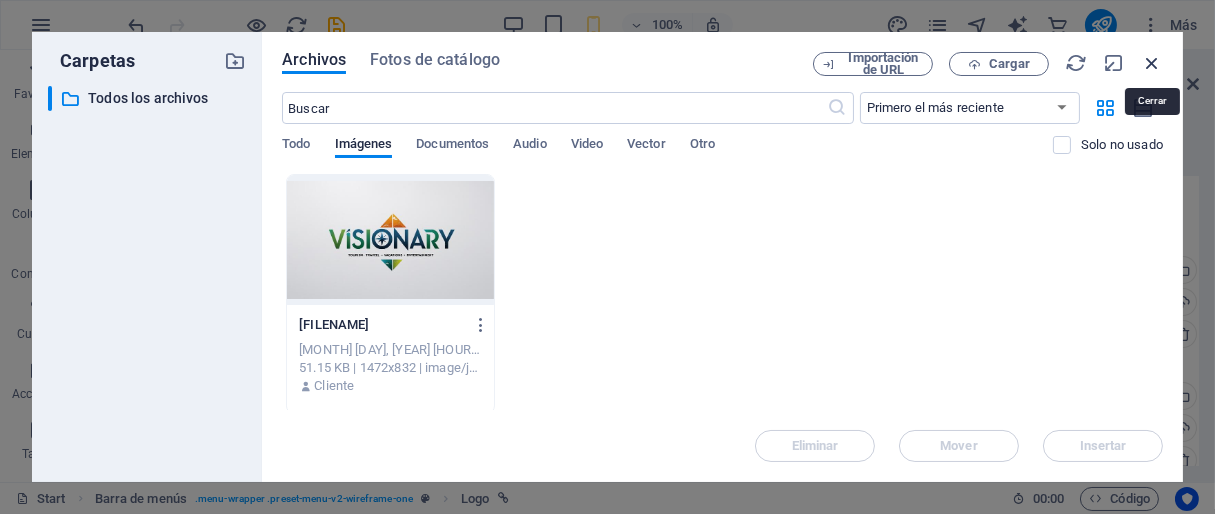 click at bounding box center [1152, 63] 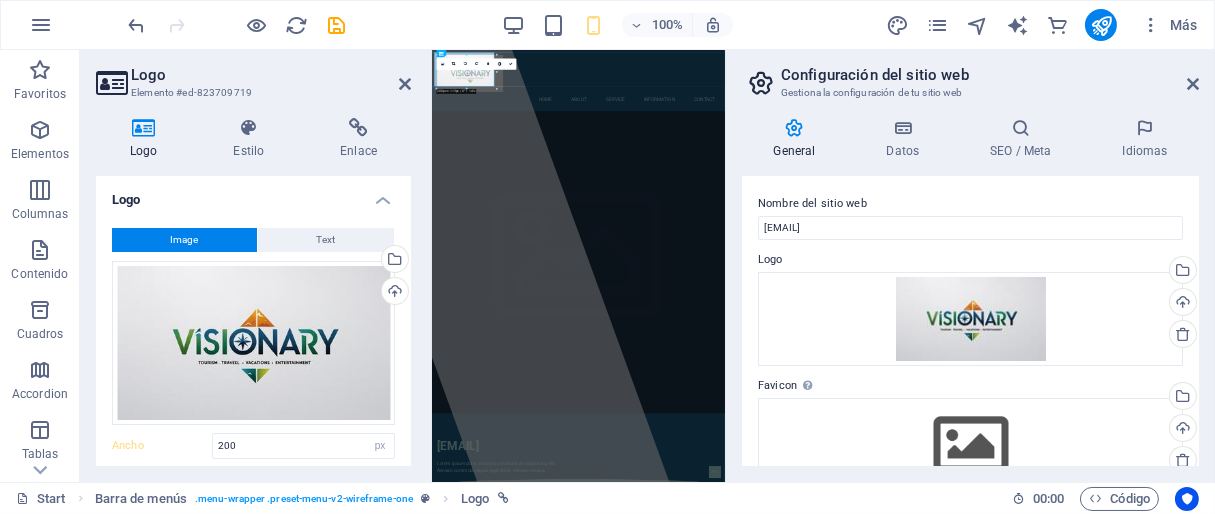 type on "220" 